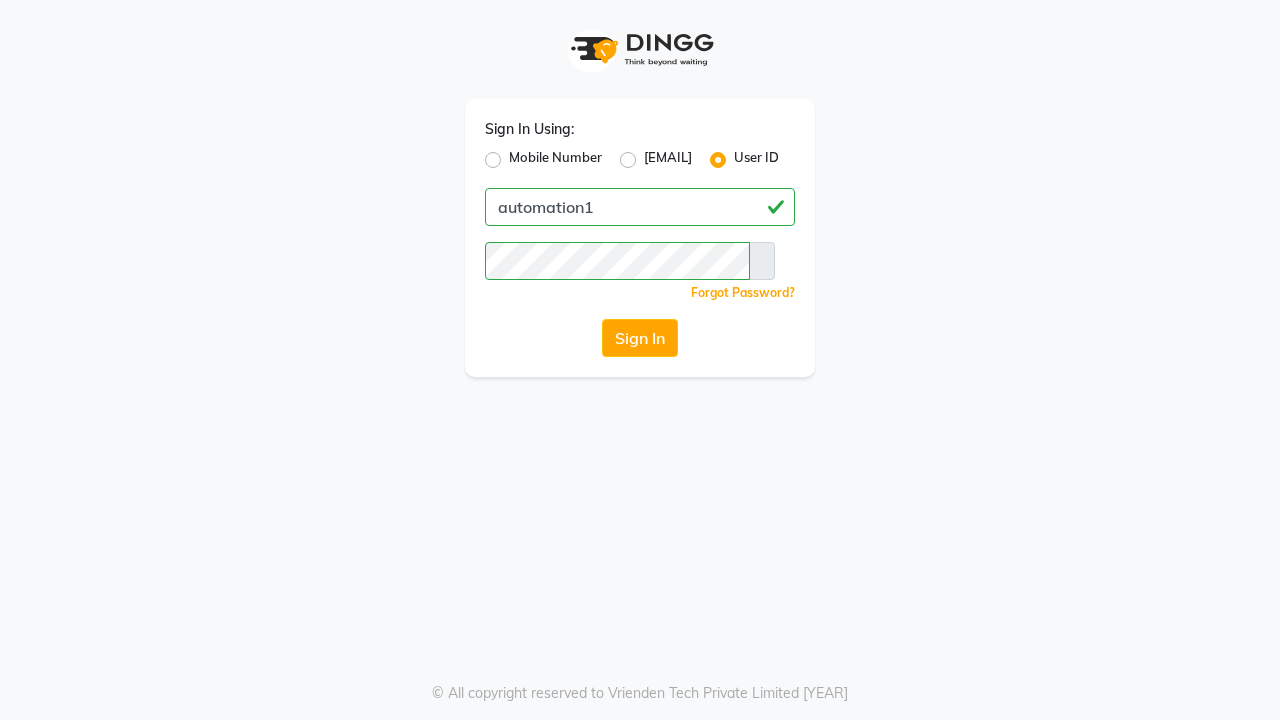 scroll, scrollTop: 0, scrollLeft: 0, axis: both 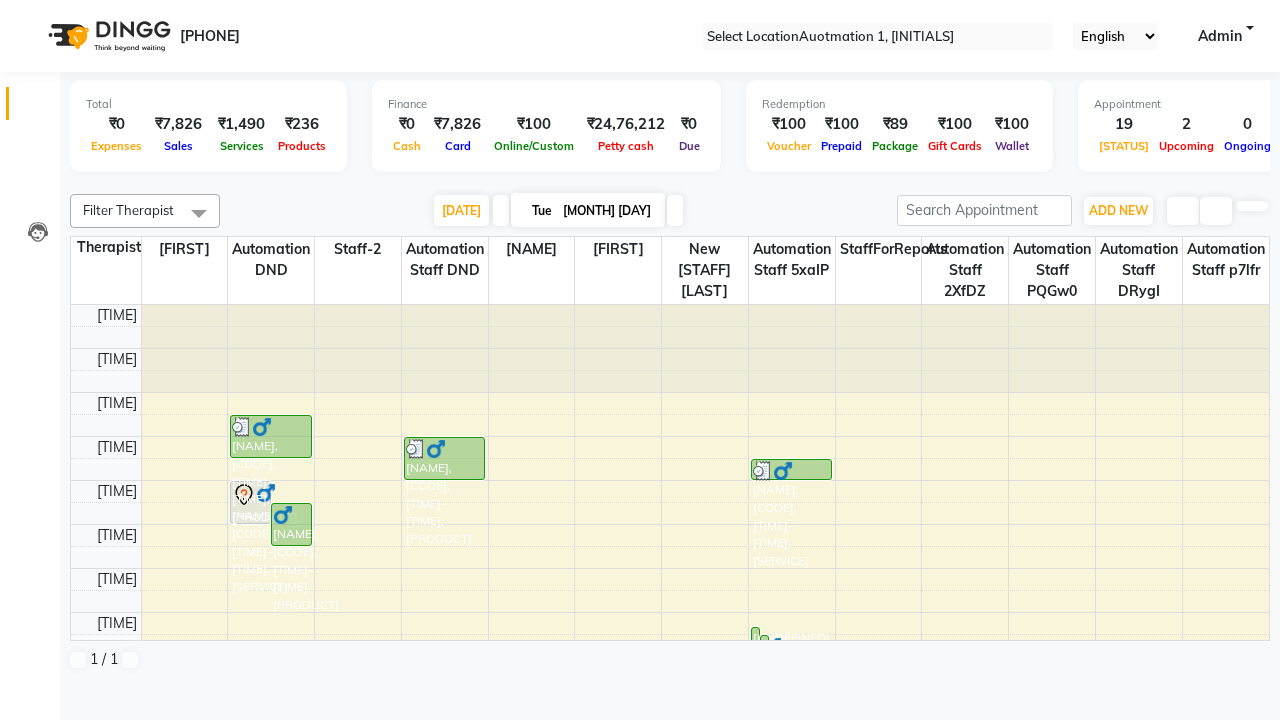 click at bounding box center (31, 8) 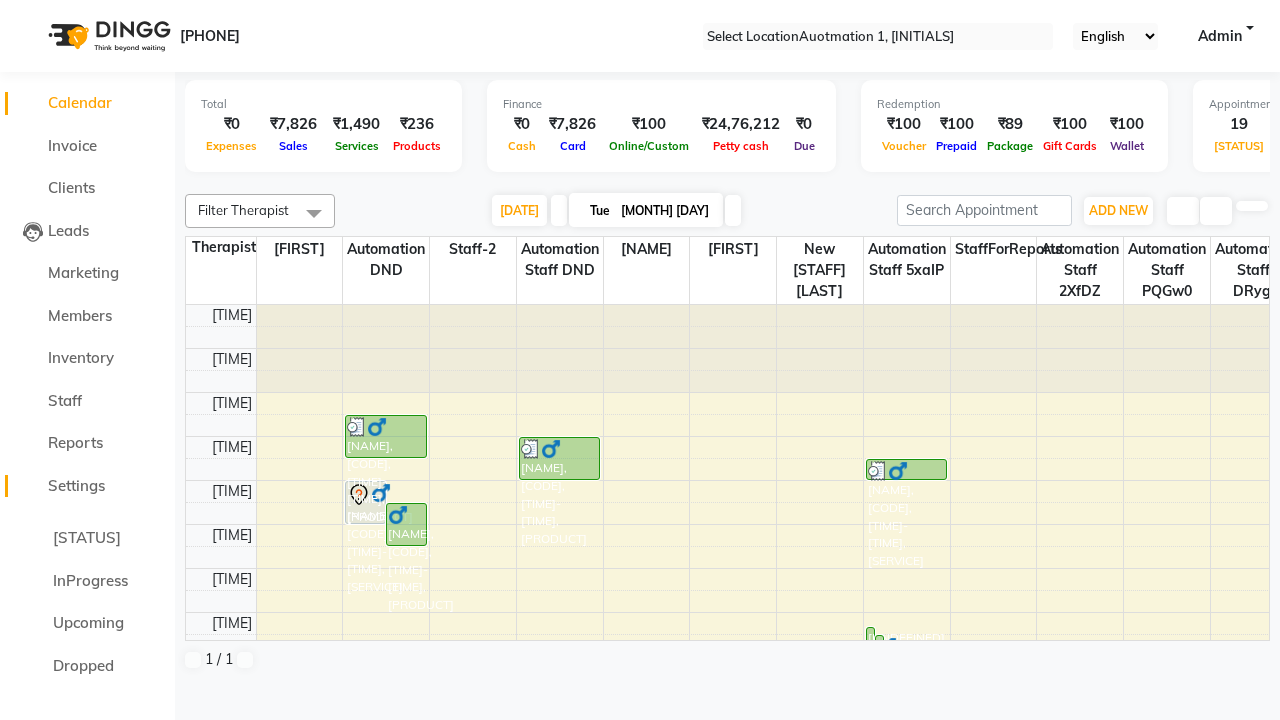 click on "Settings" at bounding box center (76, 485) 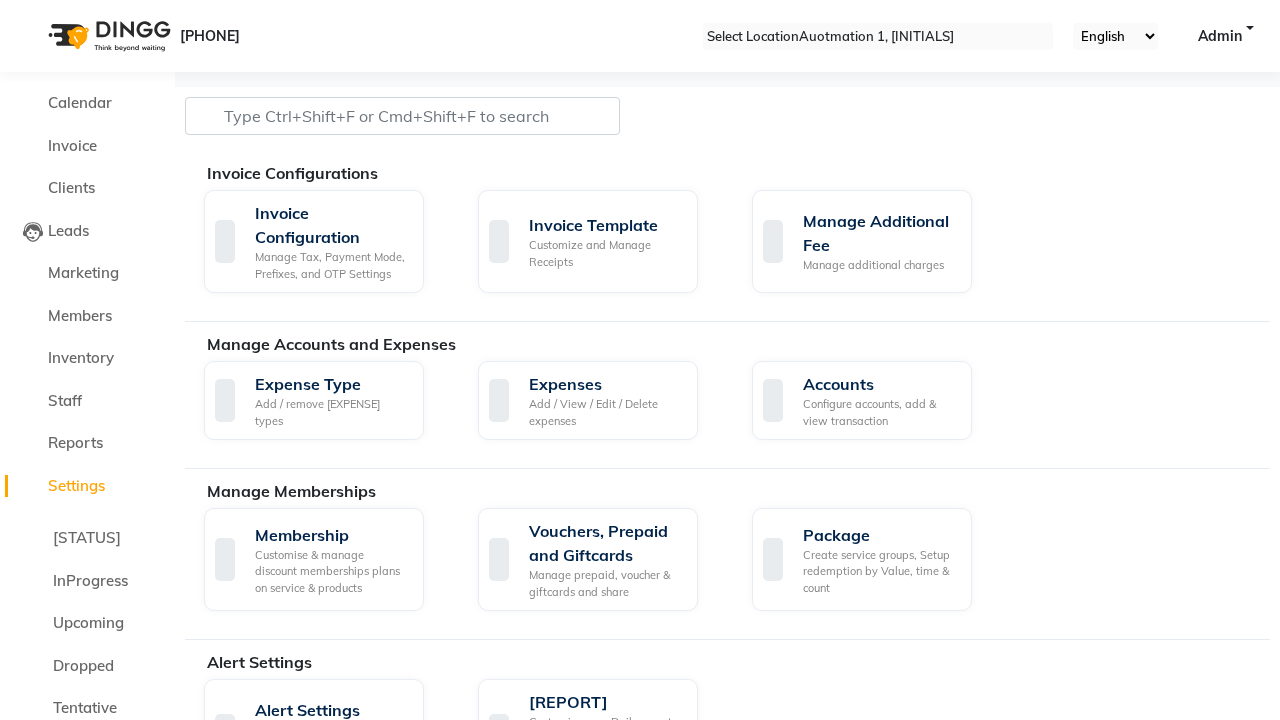 click on "Manage Services" at bounding box center [605, 882] 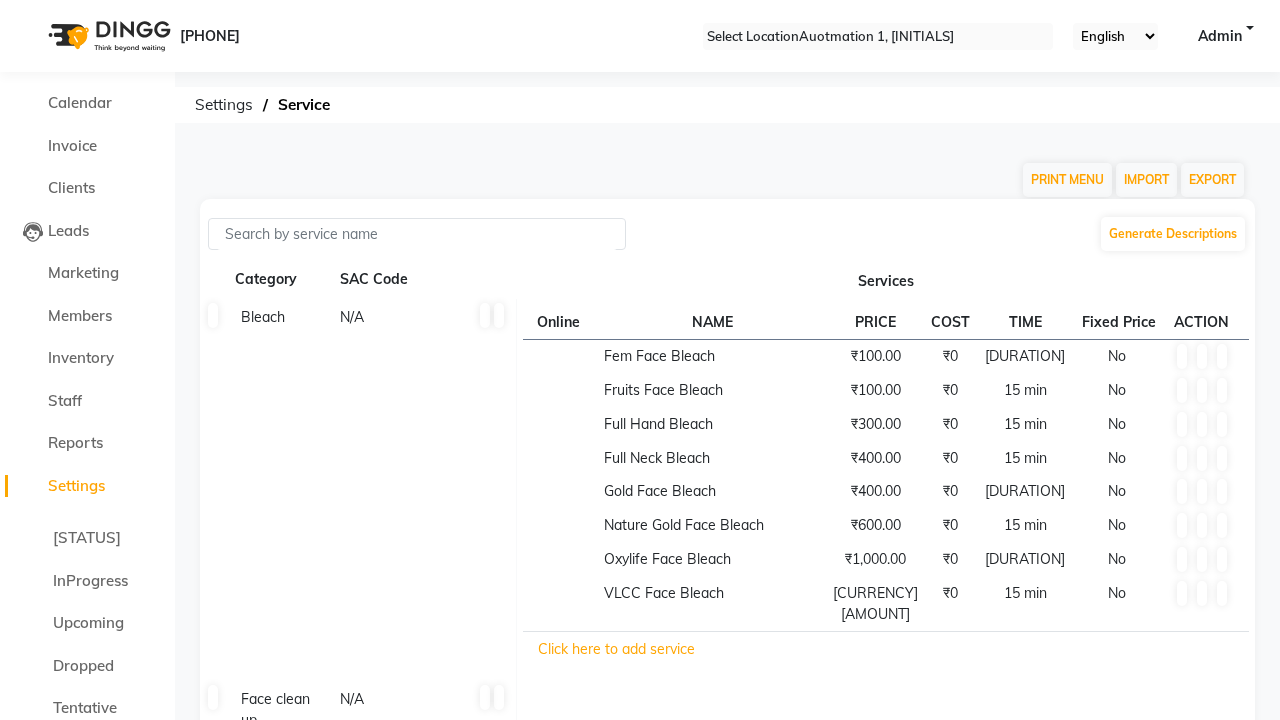 click at bounding box center (31, 8) 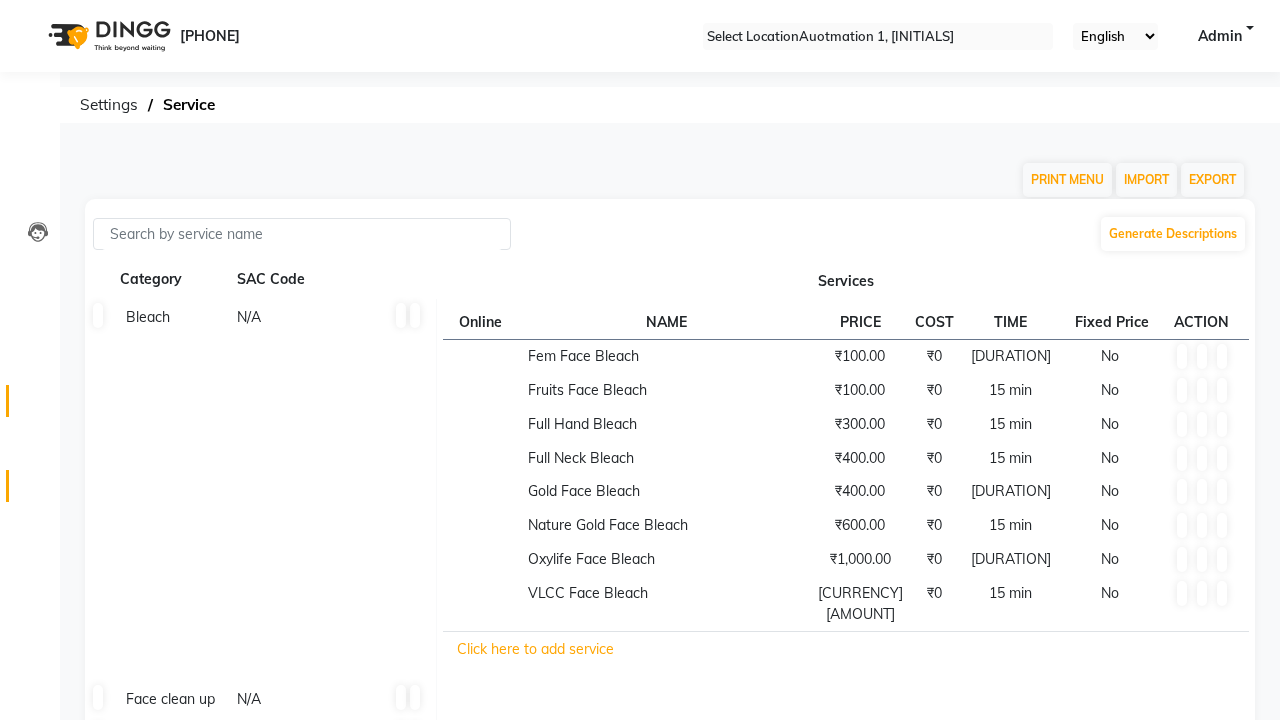 click at bounding box center [37, 406] 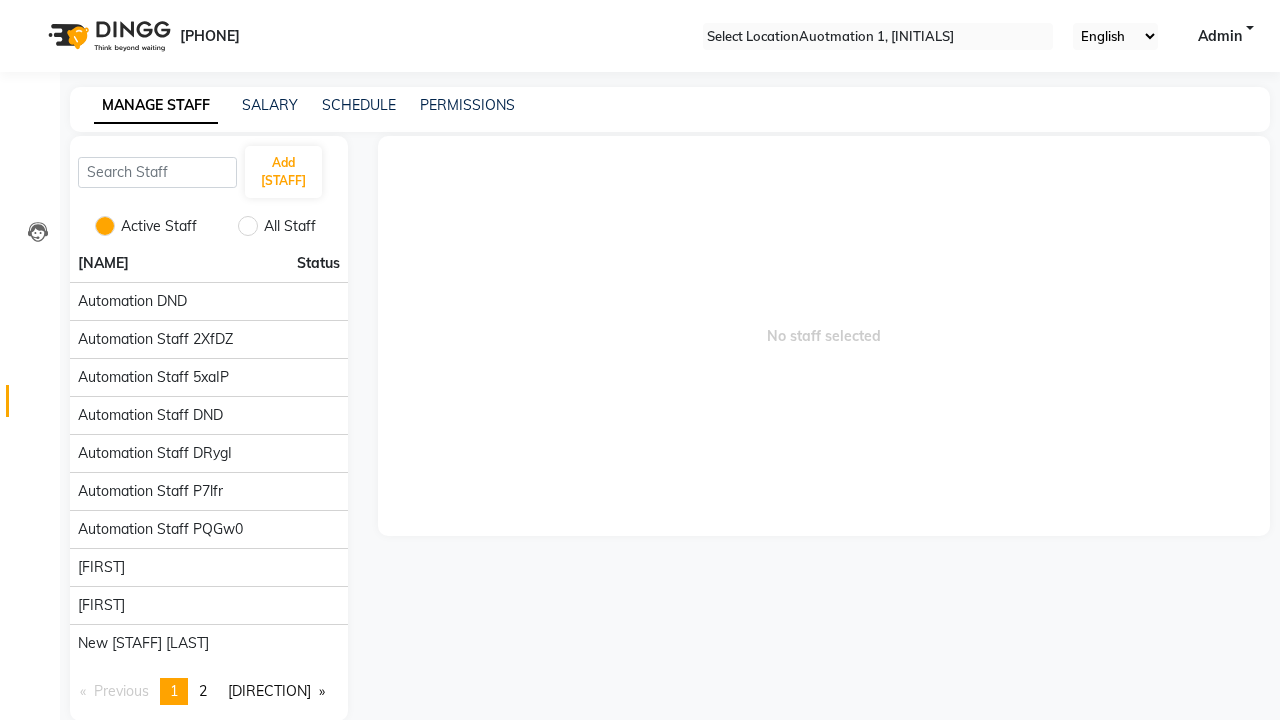 click at bounding box center (31, 8) 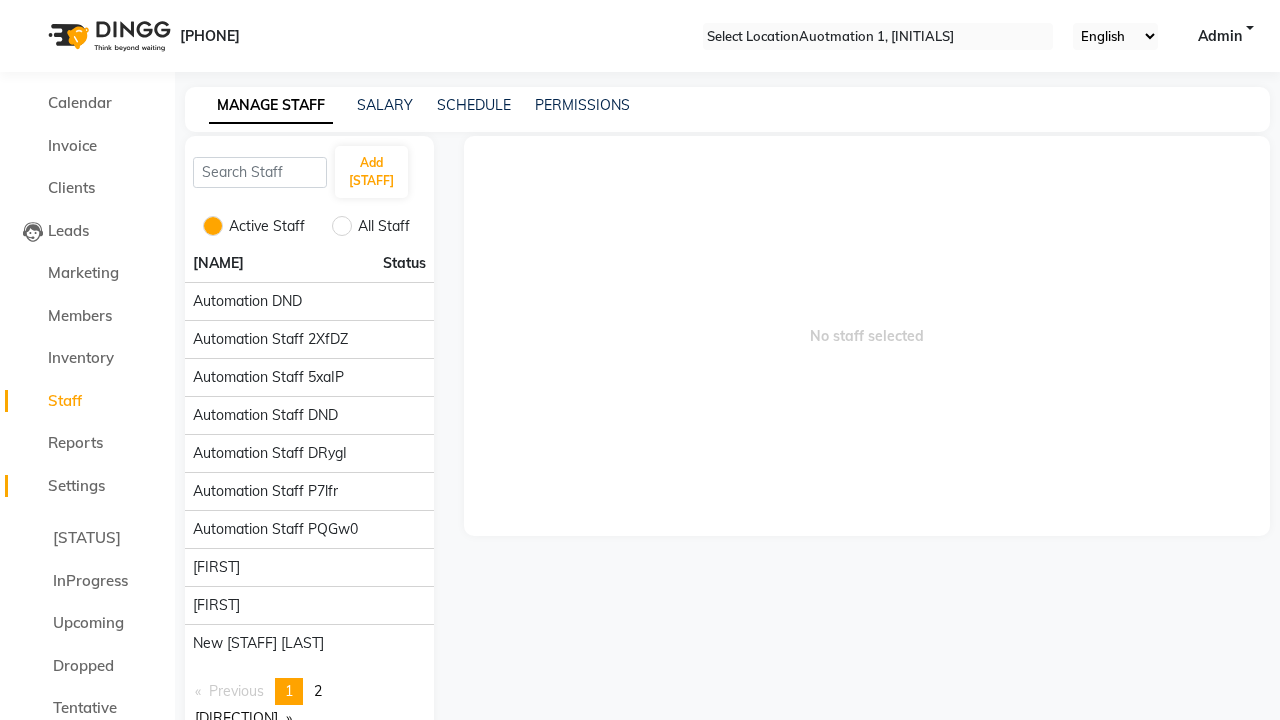 click on "Settings" at bounding box center [76, 485] 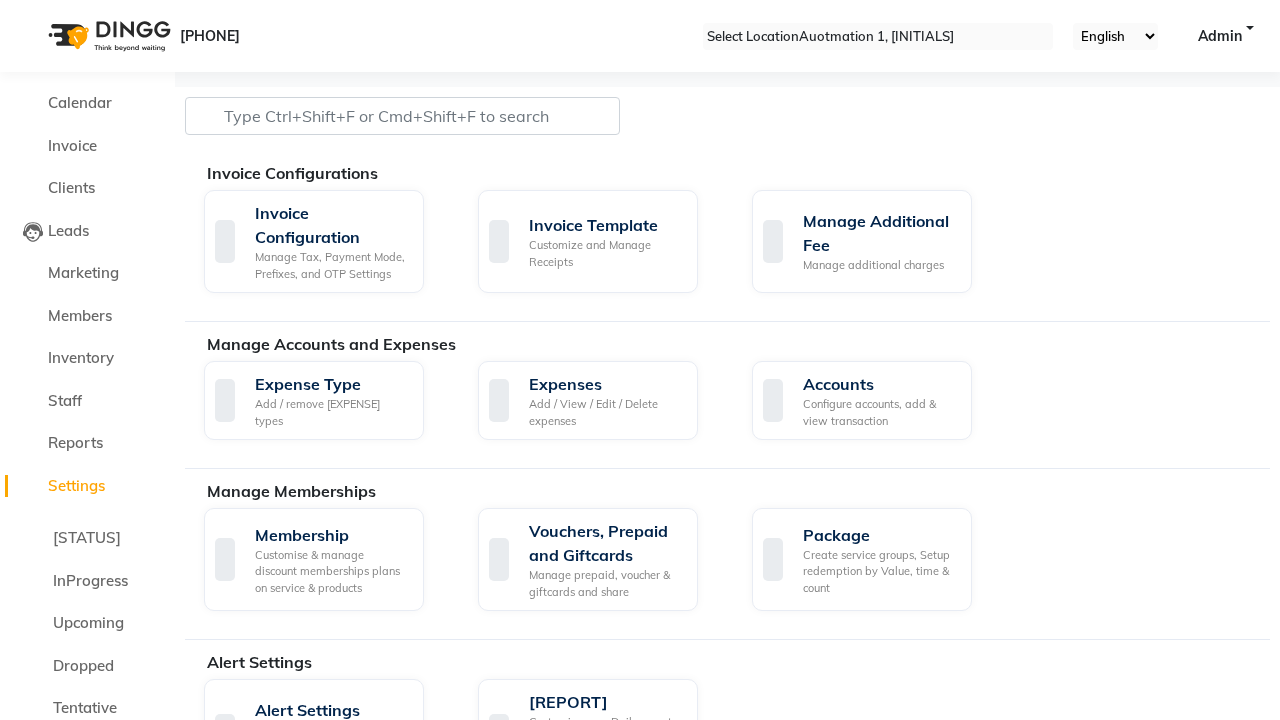 click on "Data Import" at bounding box center [605, 1713] 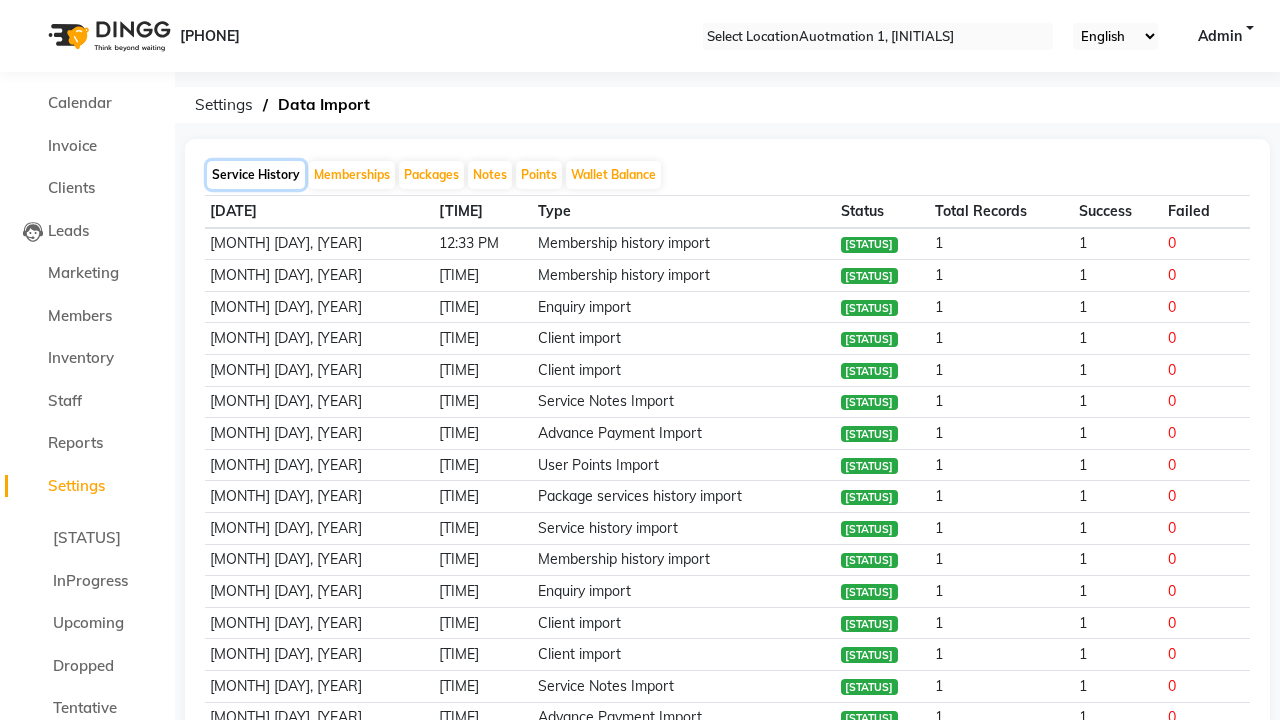 click on "Service History" at bounding box center (256, 175) 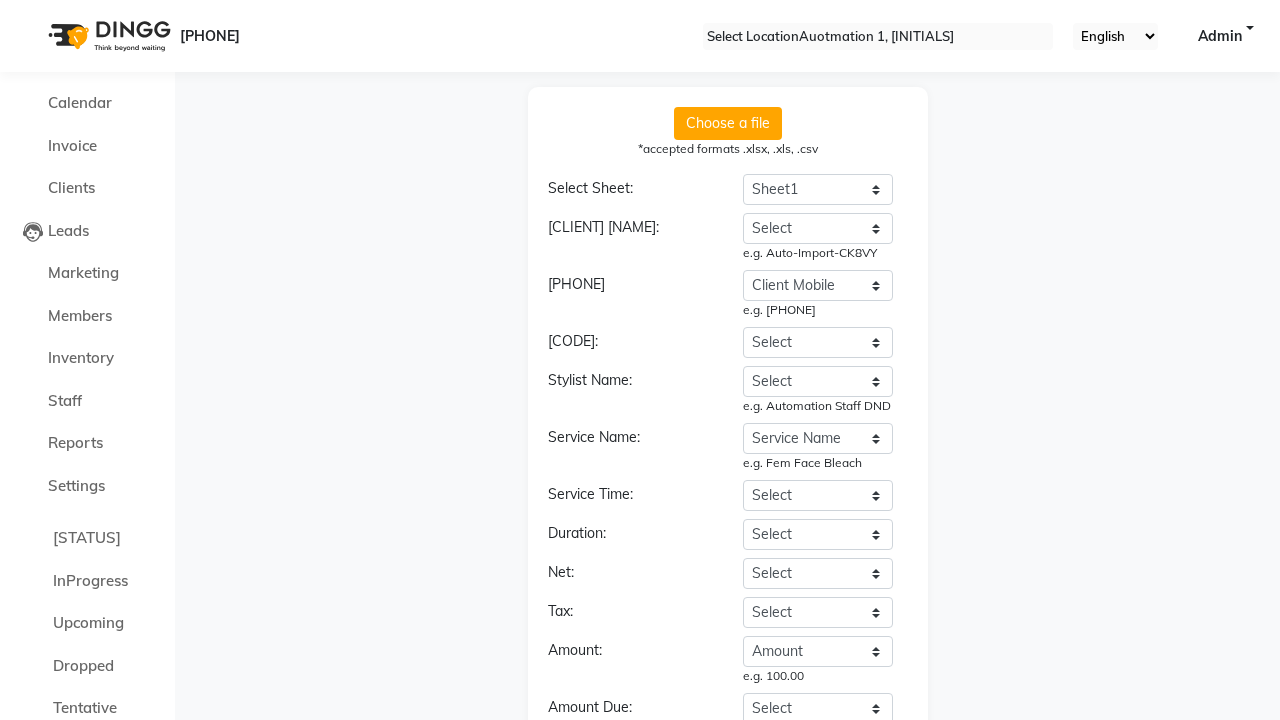 click on "Continue" at bounding box center (728, 886) 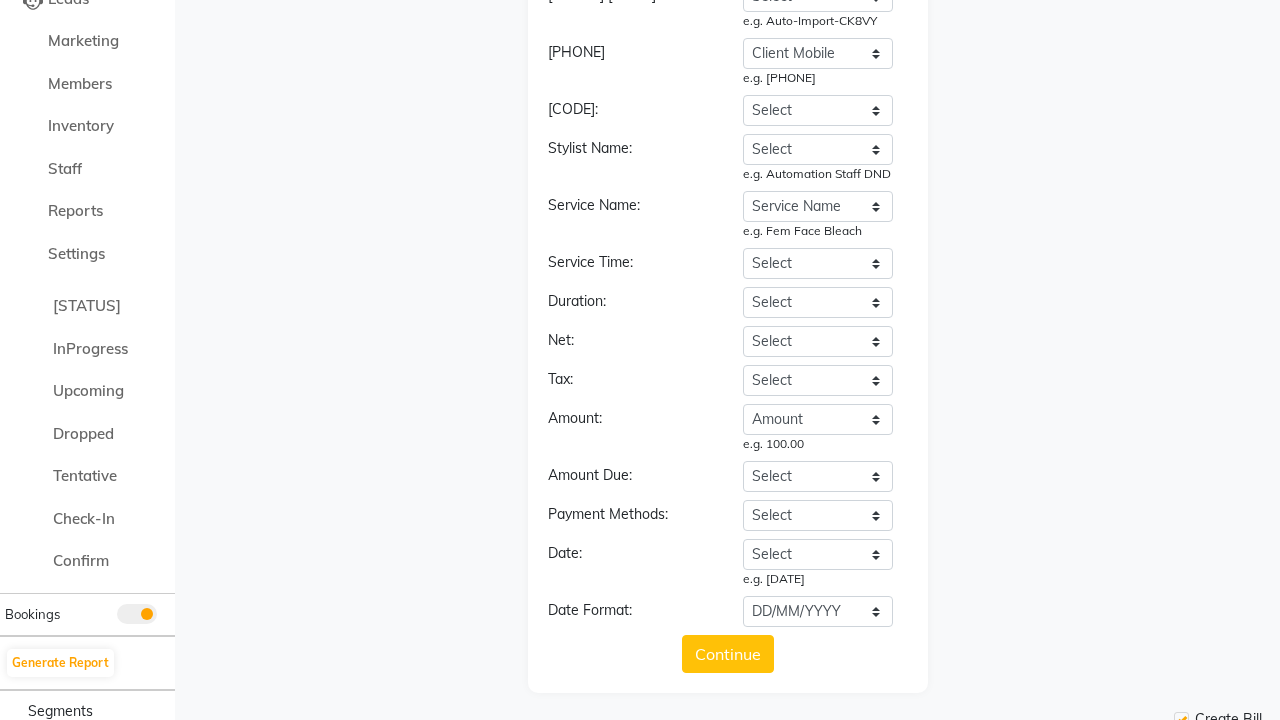 click on "Upload" at bounding box center (727, 946) 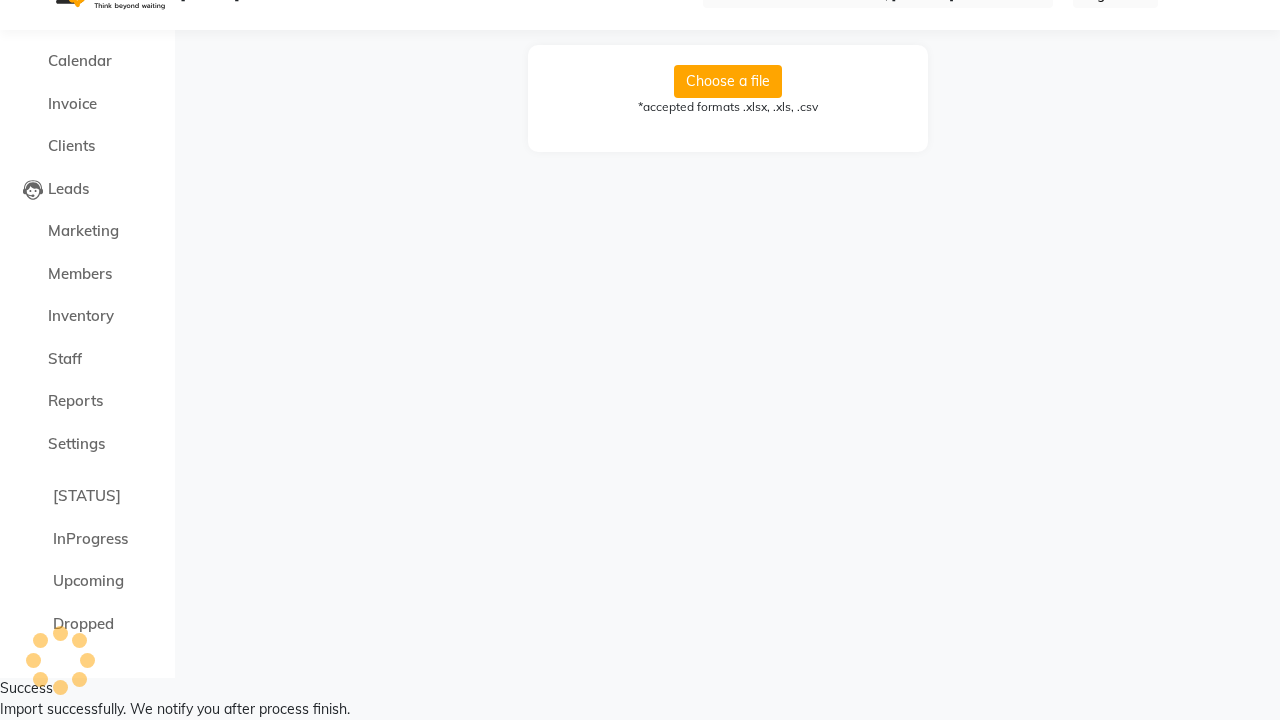 scroll, scrollTop: 0, scrollLeft: 0, axis: both 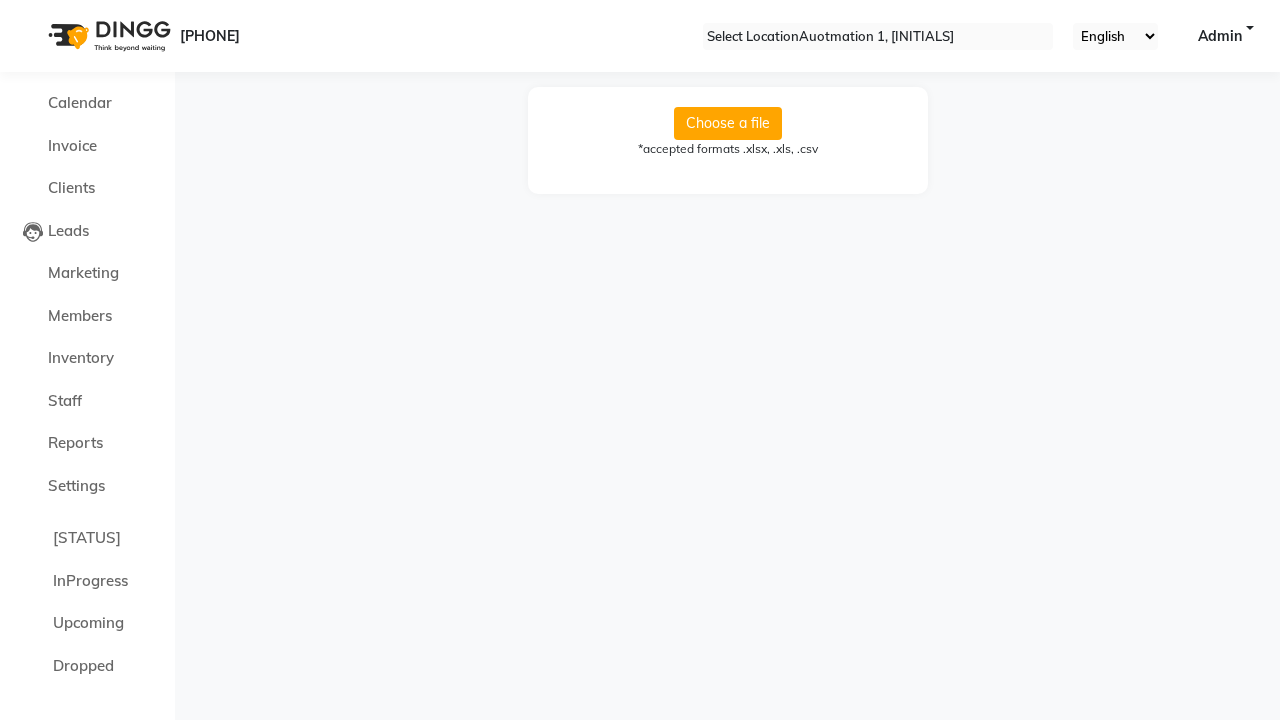click on "Import successfully. We notify you after process finish." at bounding box center [640, 751] 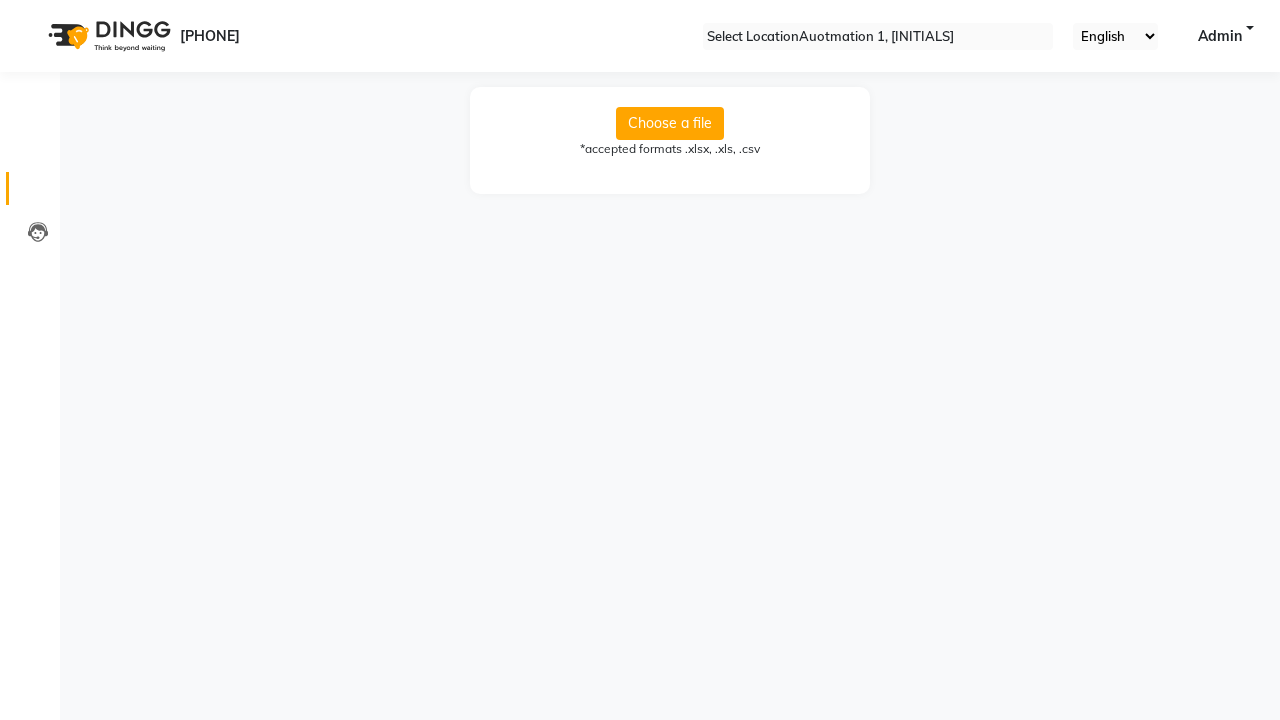 click at bounding box center (38, 193) 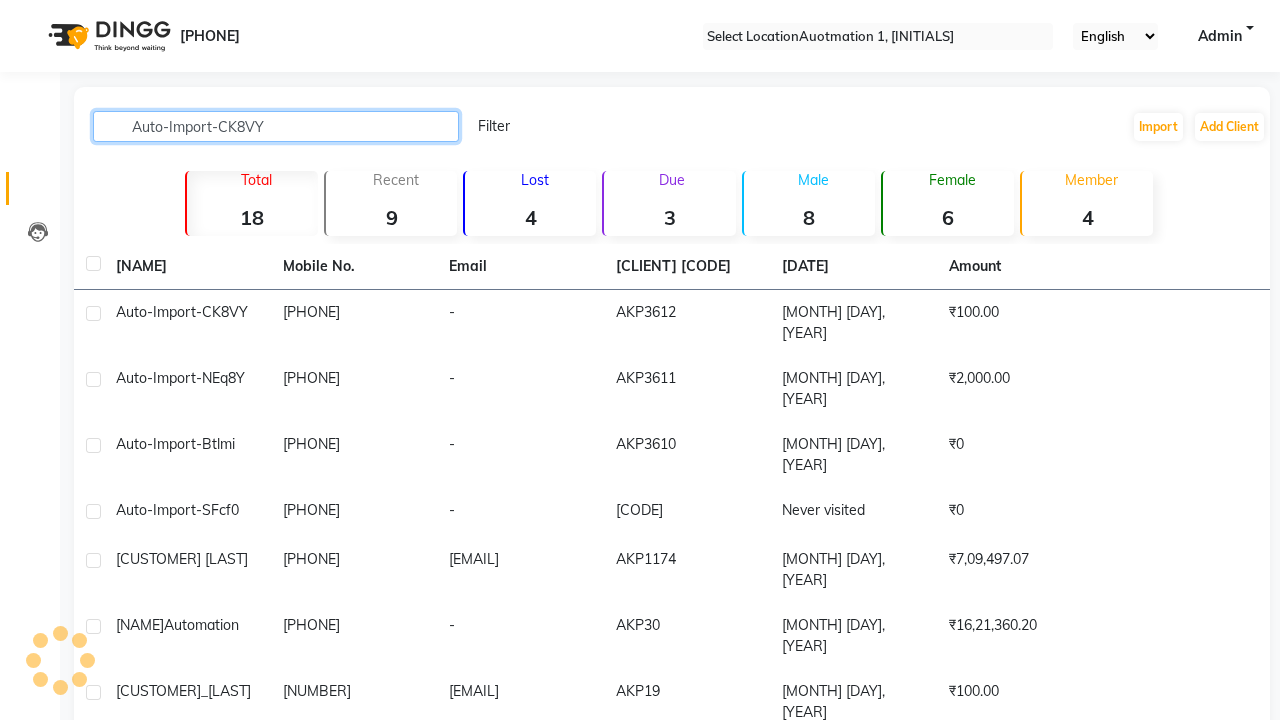 type on "Auto-Import-CK8VY" 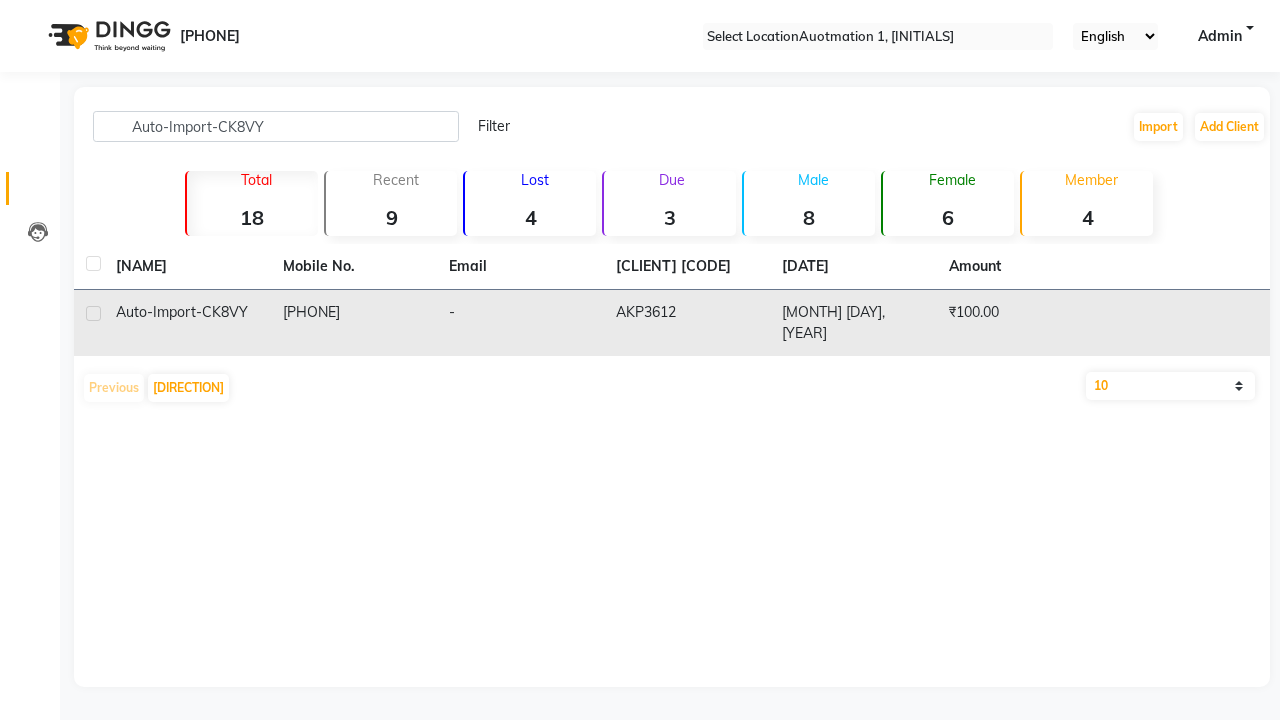 click on "AKP3612" at bounding box center (687, 323) 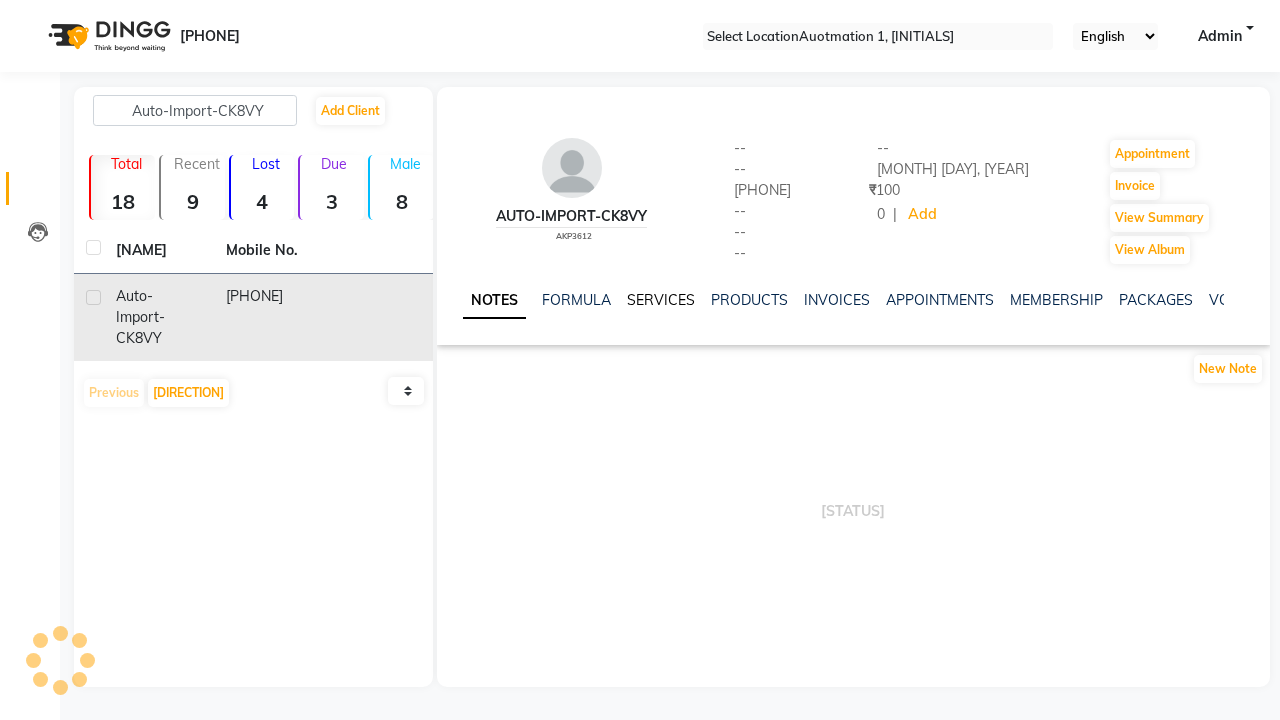 click on "SERVICES" at bounding box center [661, 300] 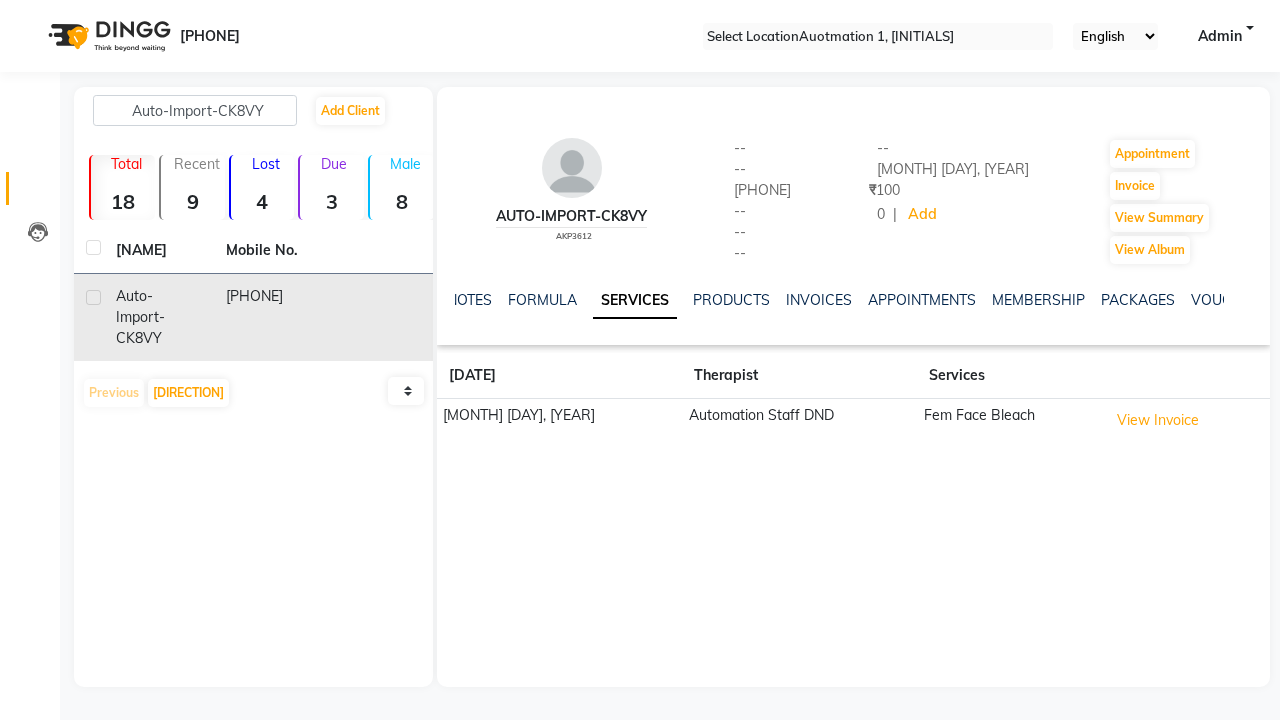 click at bounding box center (31, 8) 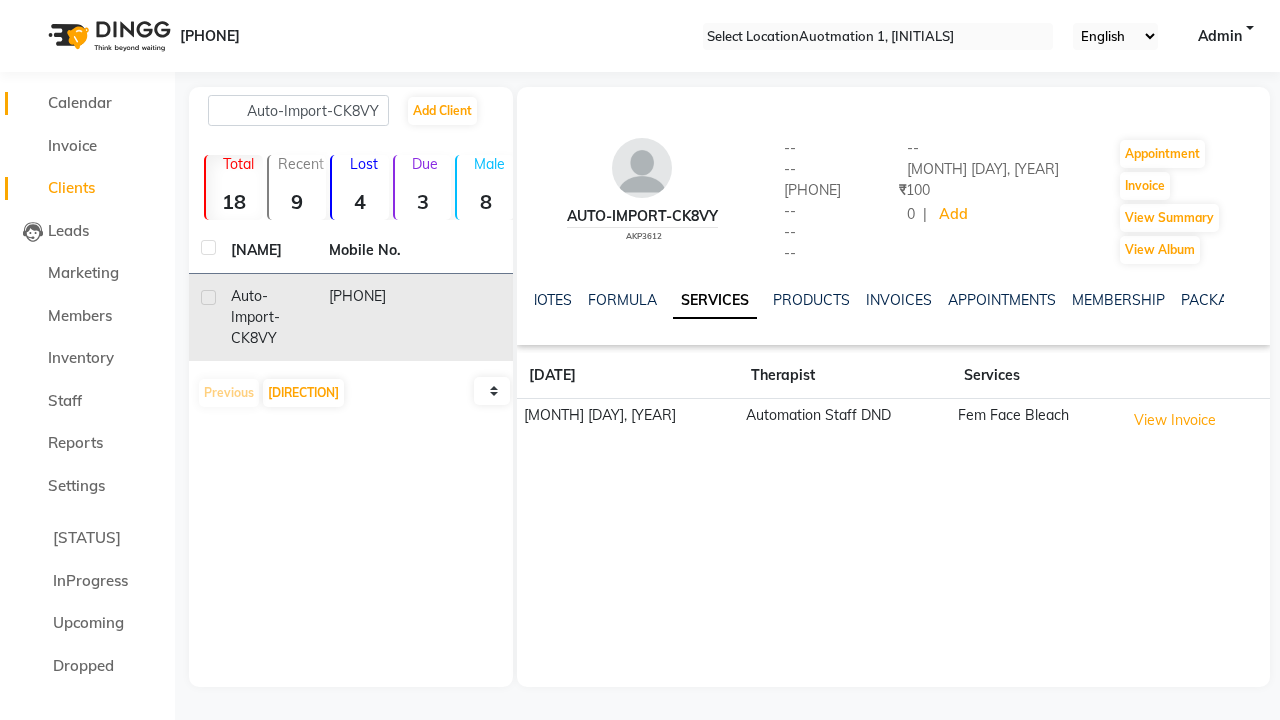 click on "Calendar" at bounding box center (80, 102) 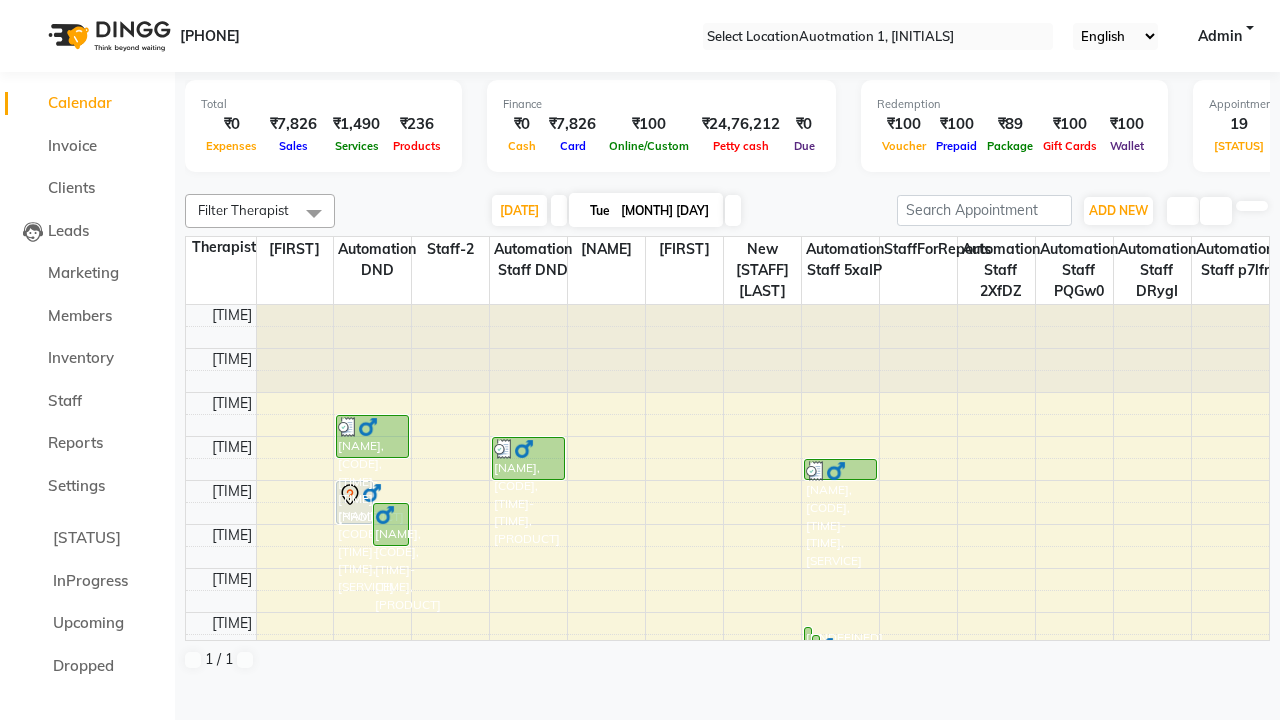 click at bounding box center (314, 213) 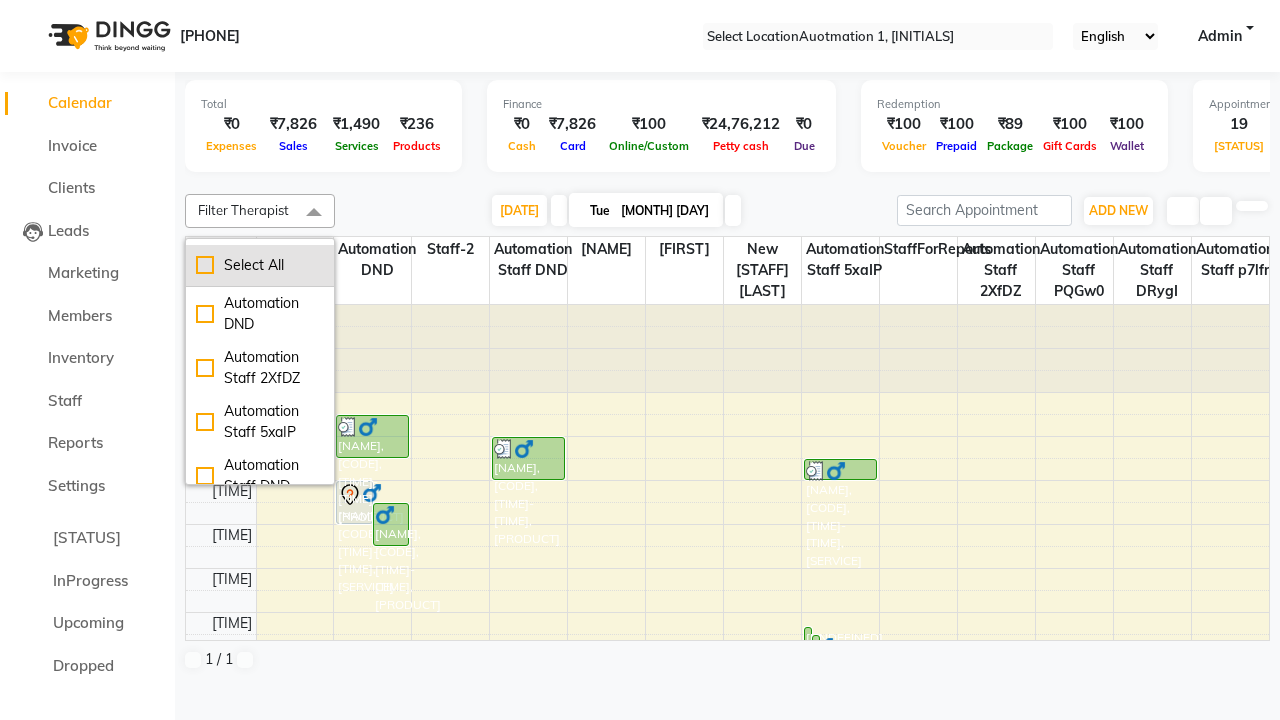 click on "Select All" at bounding box center (260, 265) 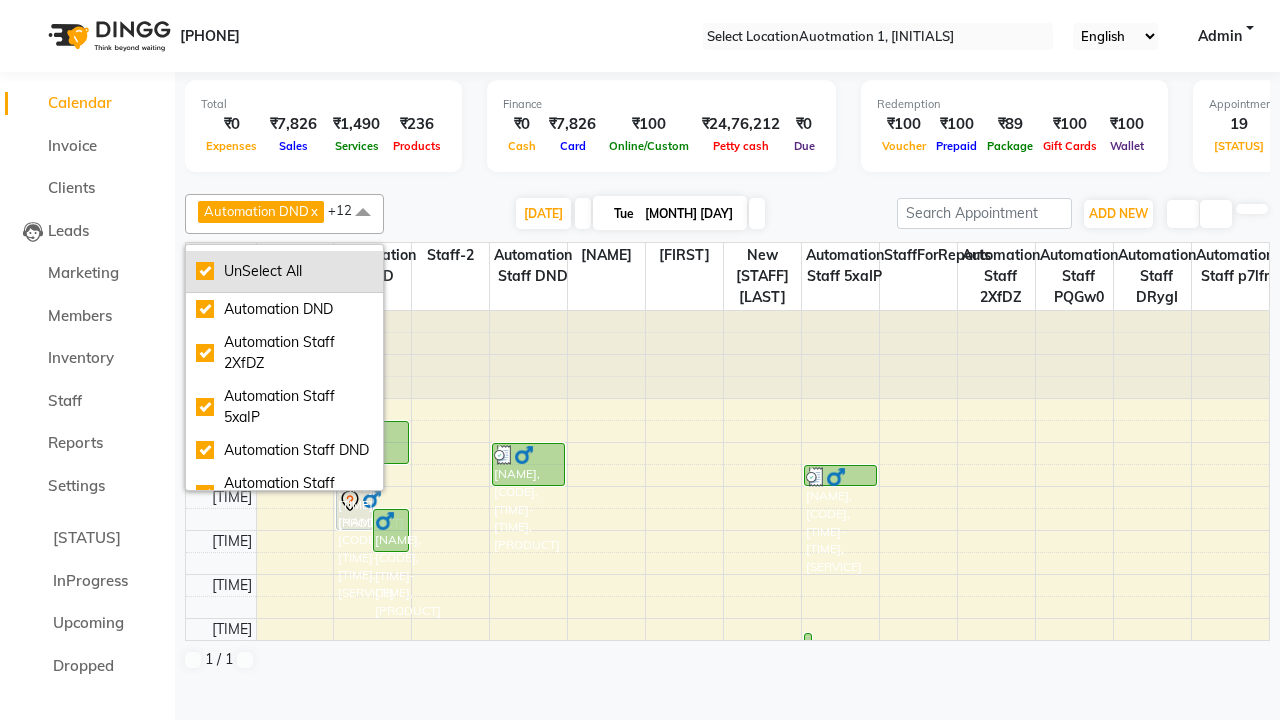 click on "UnSelect All" at bounding box center [284, 271] 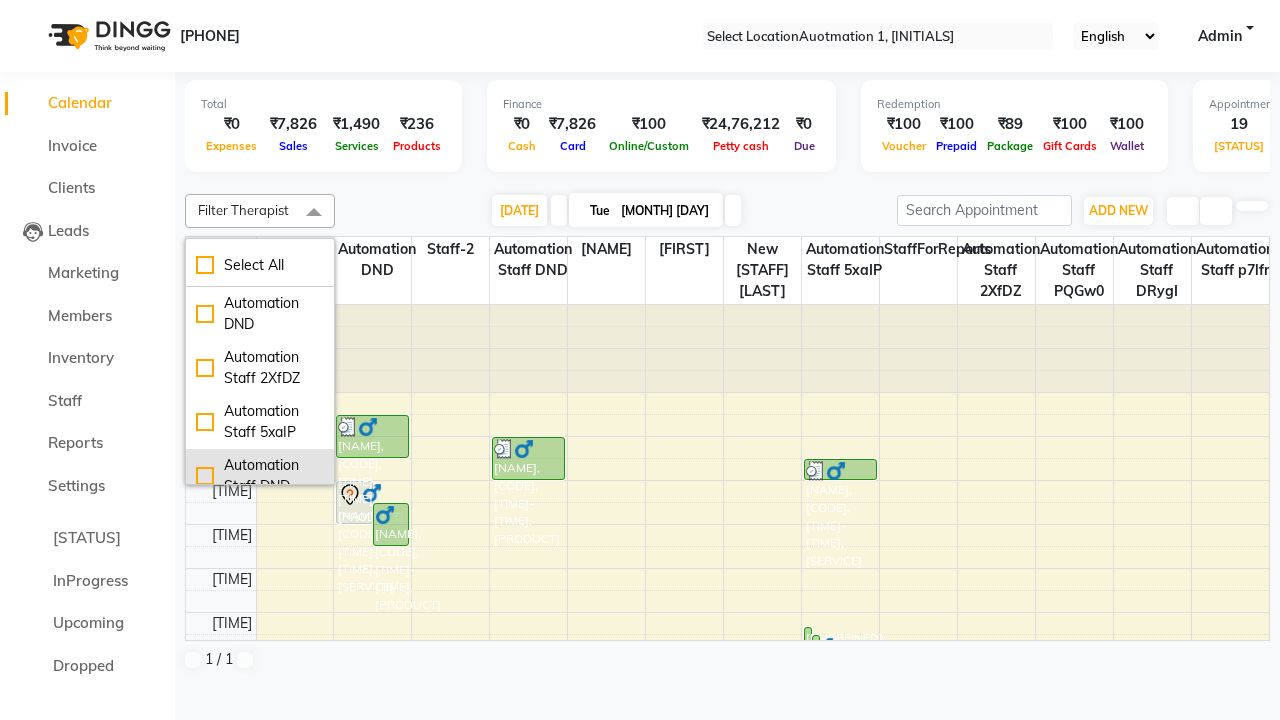 click on "Automation Staff DND" at bounding box center [260, 314] 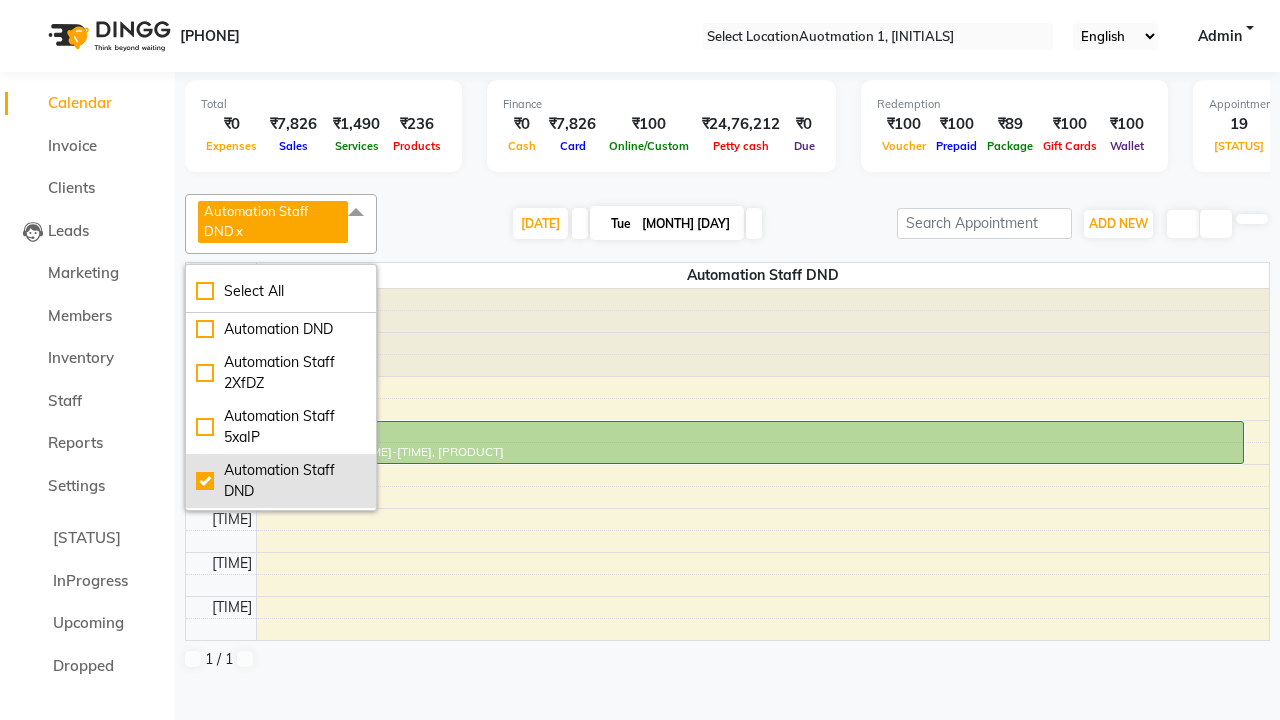 scroll, scrollTop: 3, scrollLeft: 0, axis: vertical 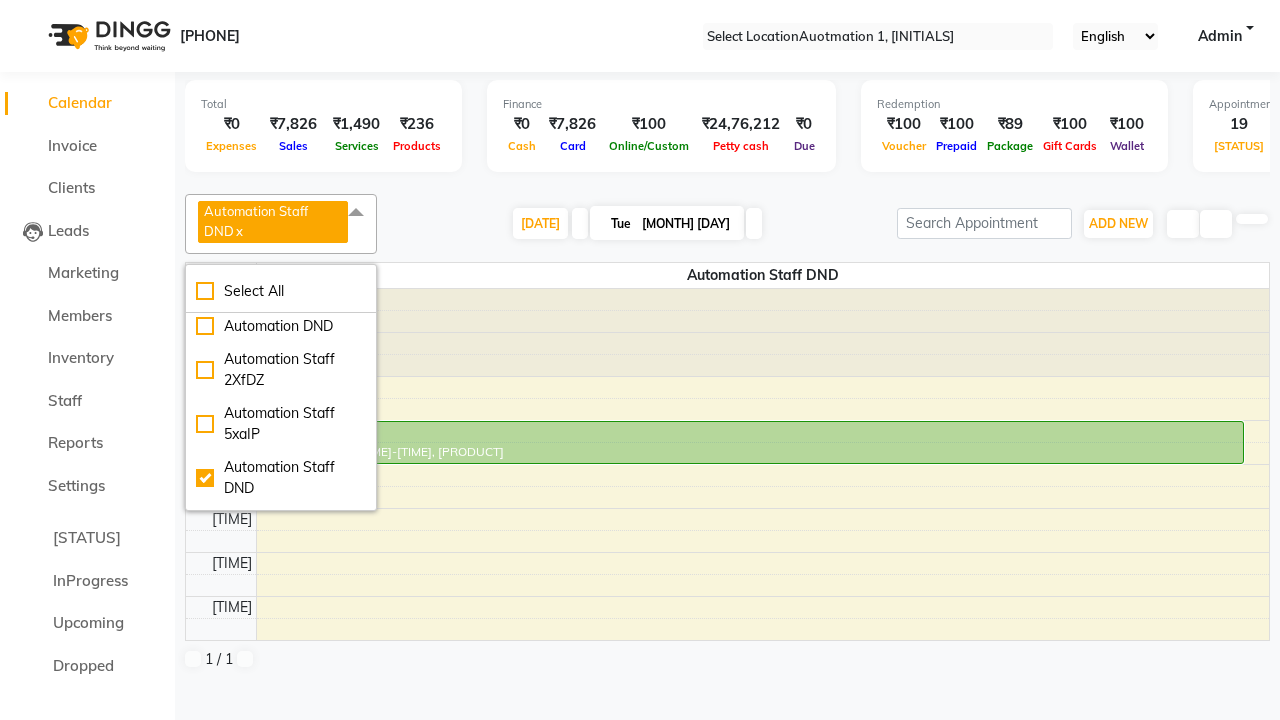 click at bounding box center (356, 213) 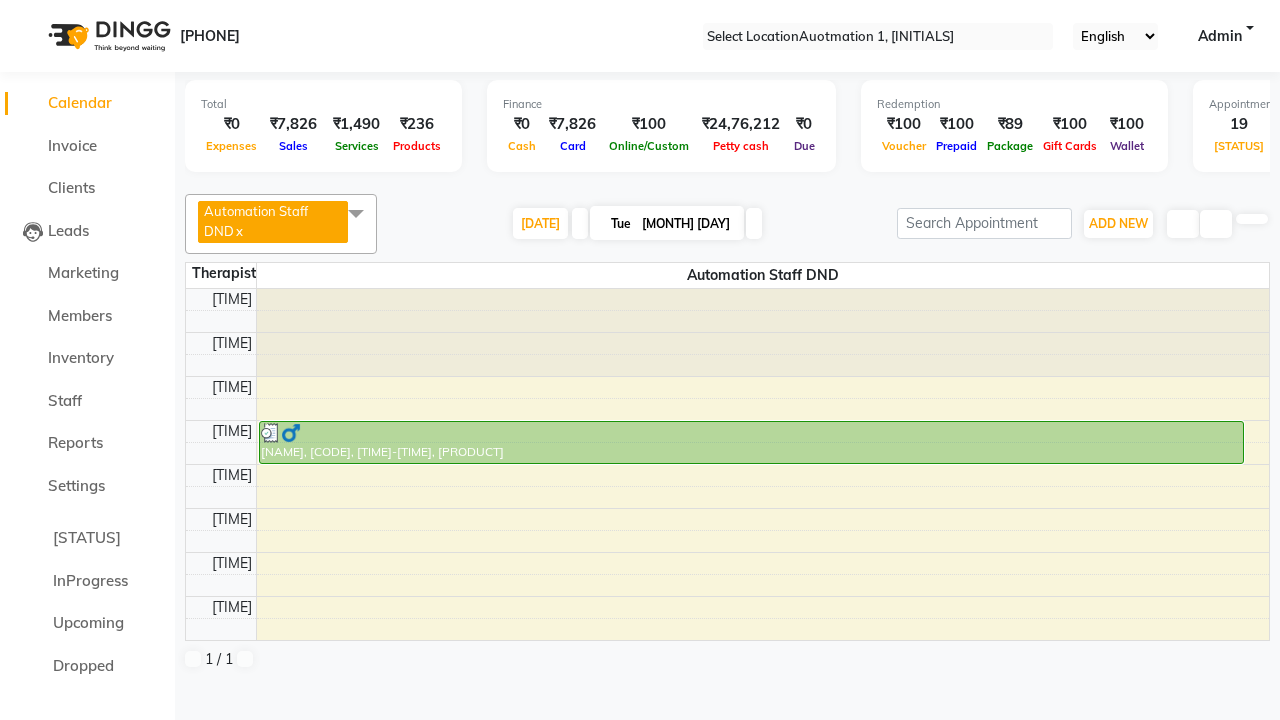 click on "[CODE], [CODE], [TIME]-[TIME], [PRODUCT]" at bounding box center (751, 442) 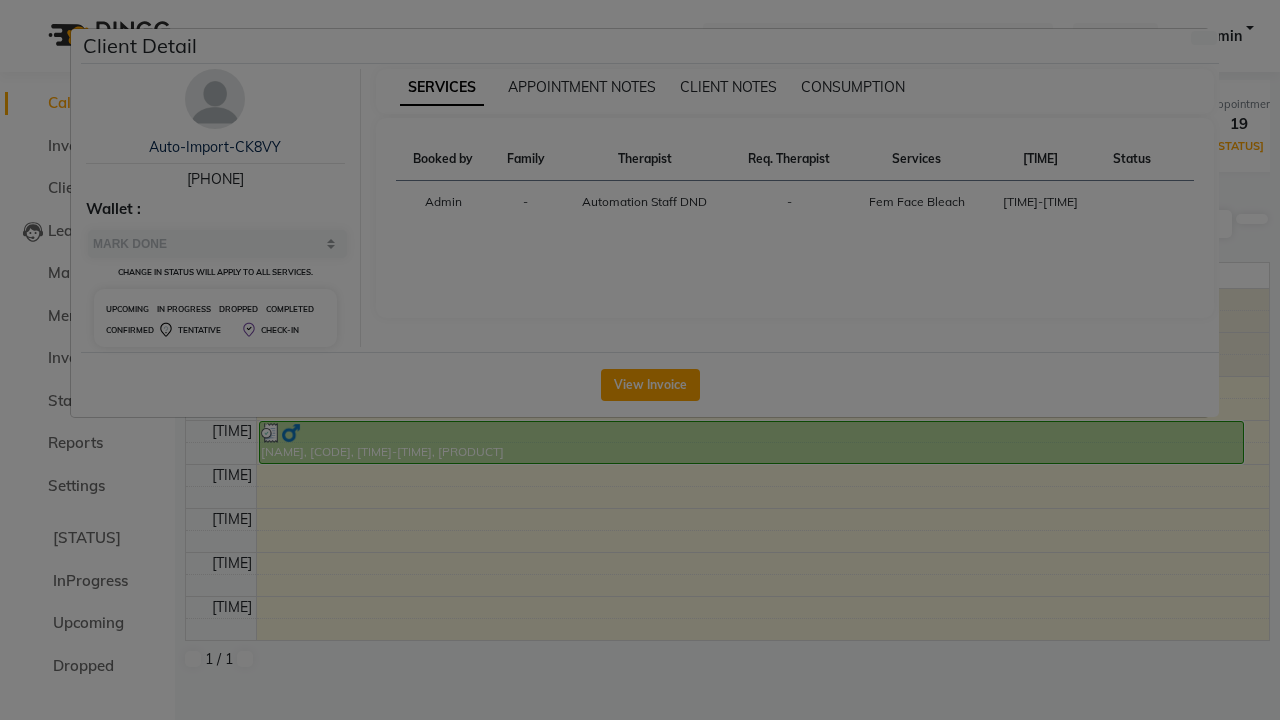 scroll, scrollTop: 459, scrollLeft: 0, axis: vertical 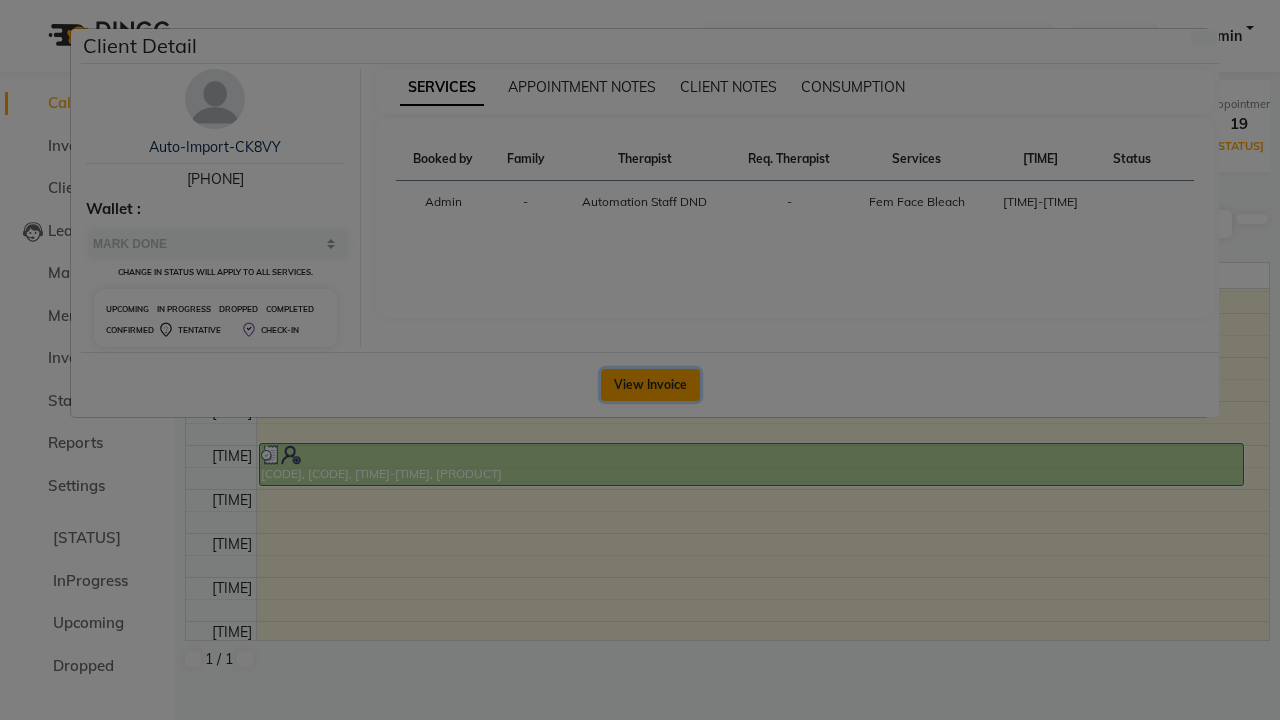 click on "View Invoice" at bounding box center [650, 385] 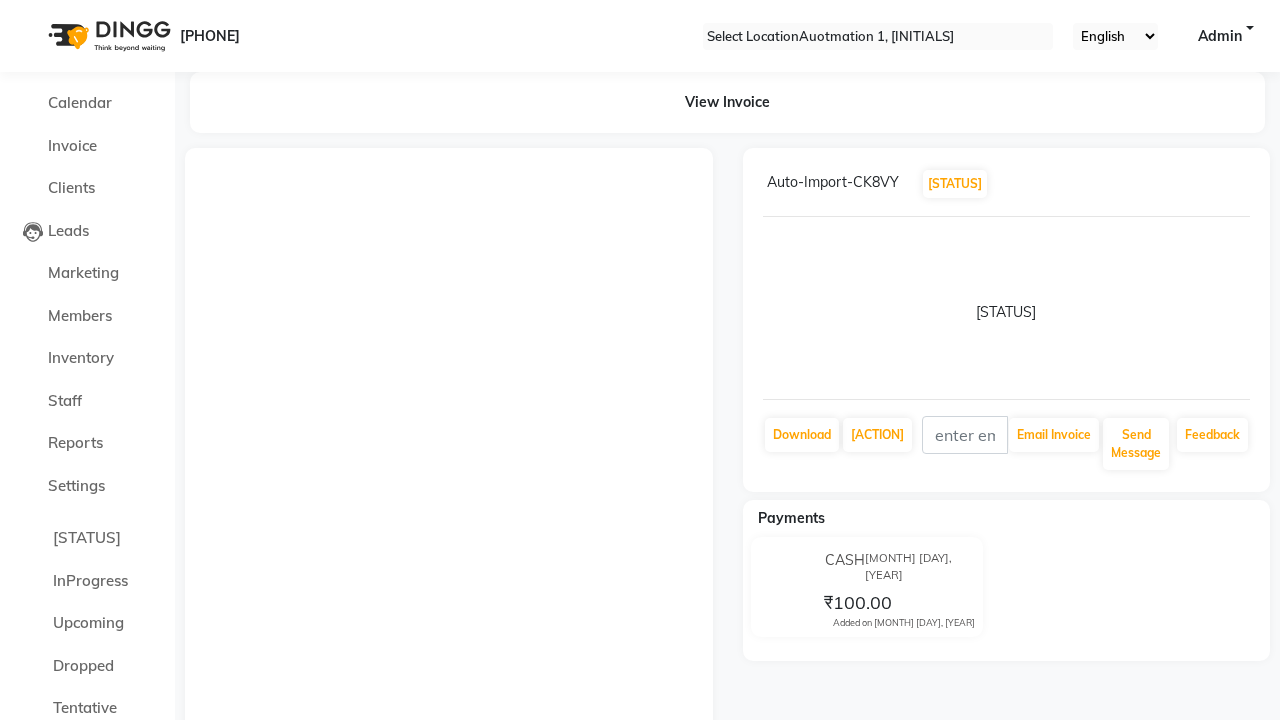 click at bounding box center [1246, 184] 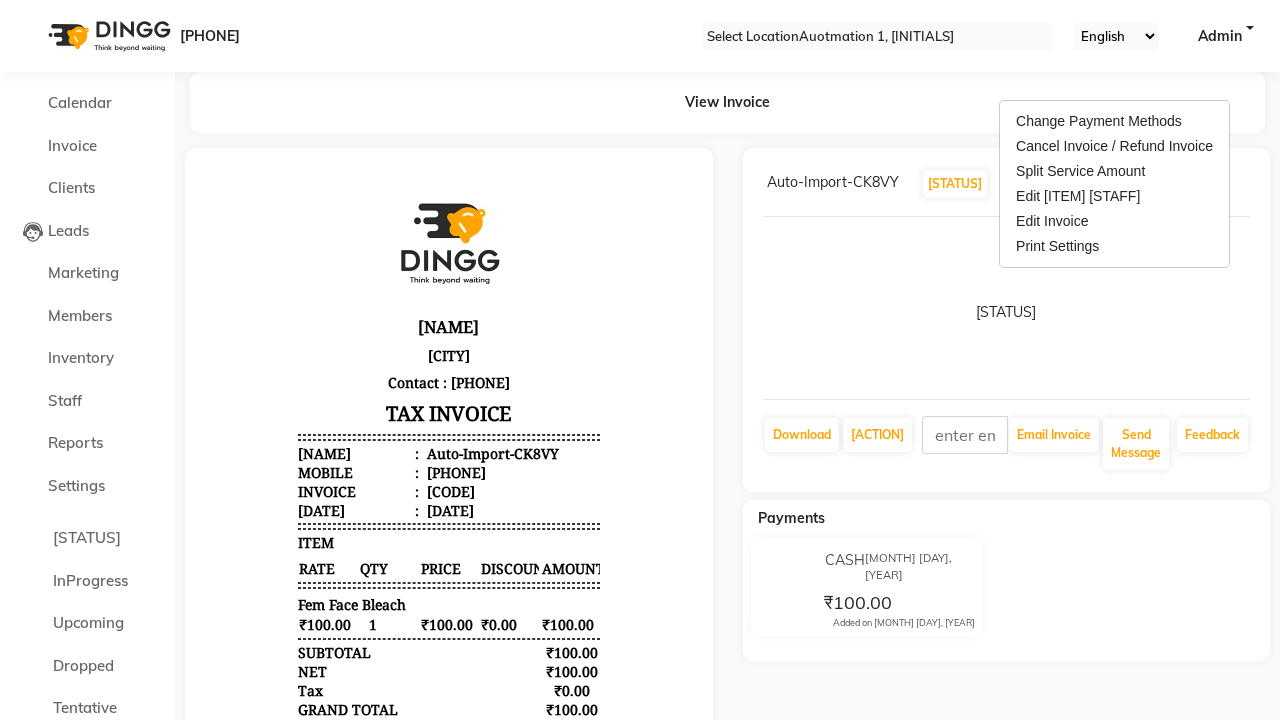 scroll, scrollTop: 0, scrollLeft: 0, axis: both 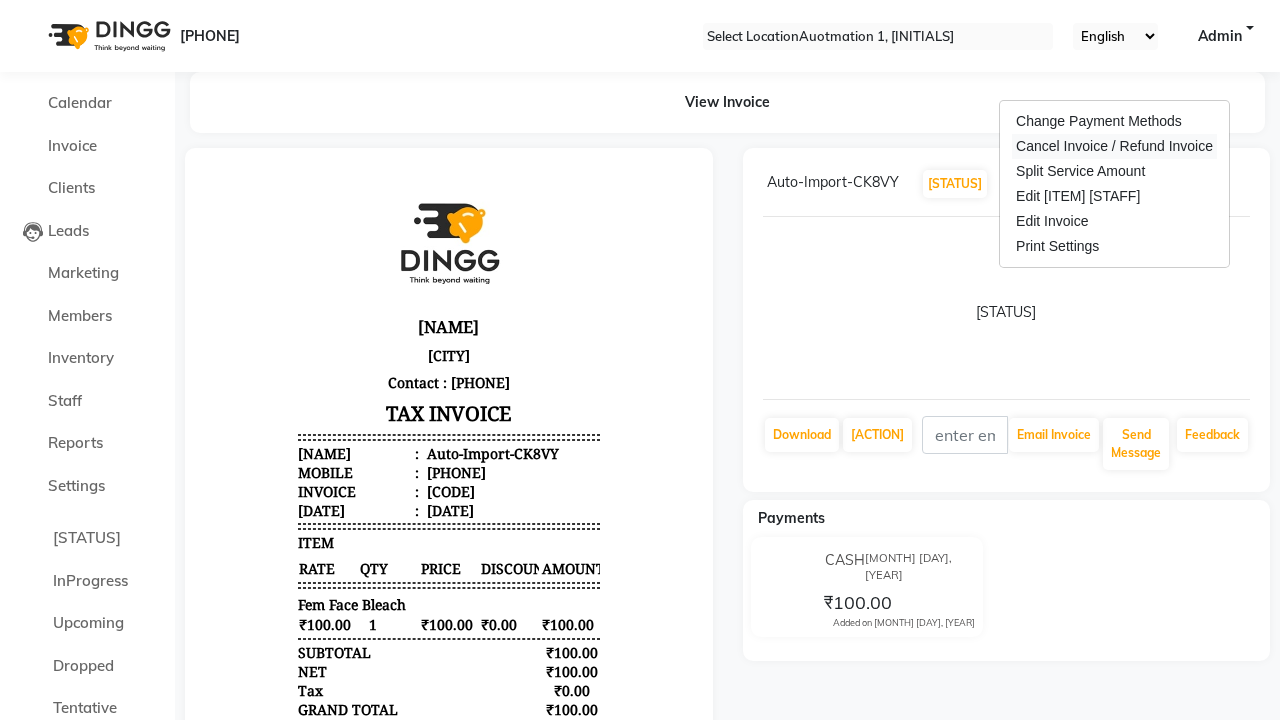 click on "Cancel Invoice / Refund Invoice" at bounding box center [1114, 146] 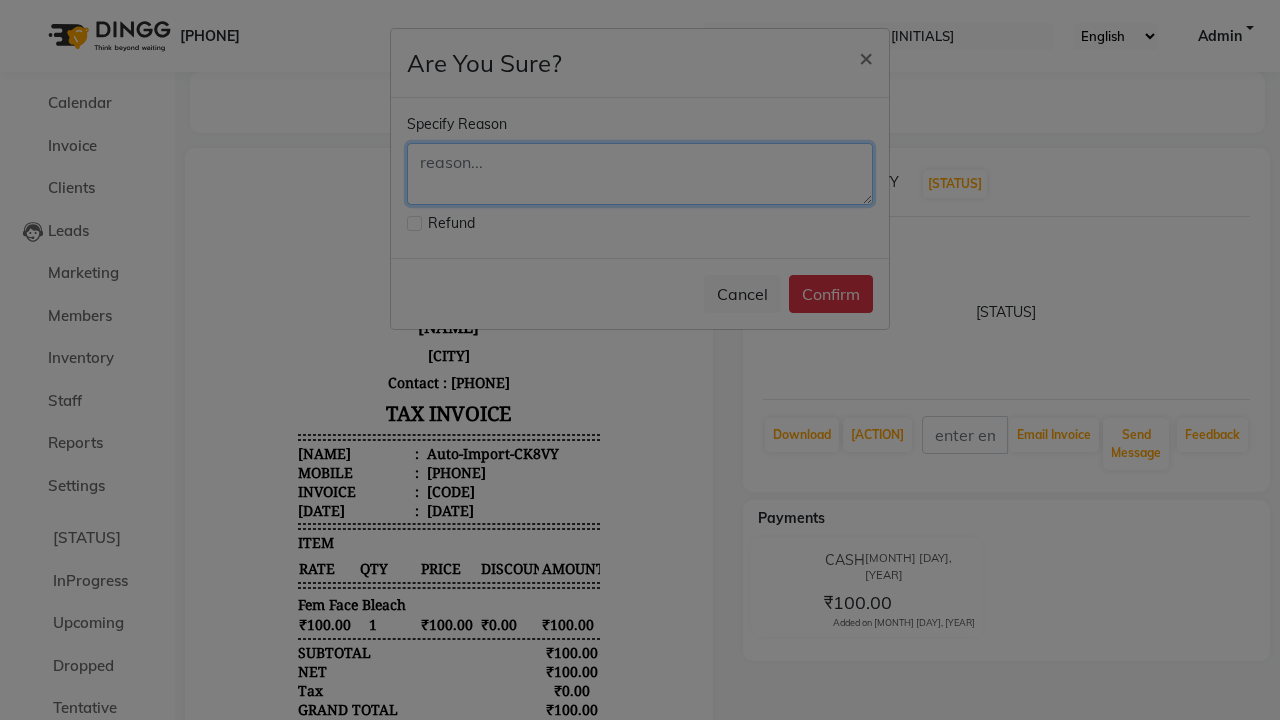 click at bounding box center [640, 174] 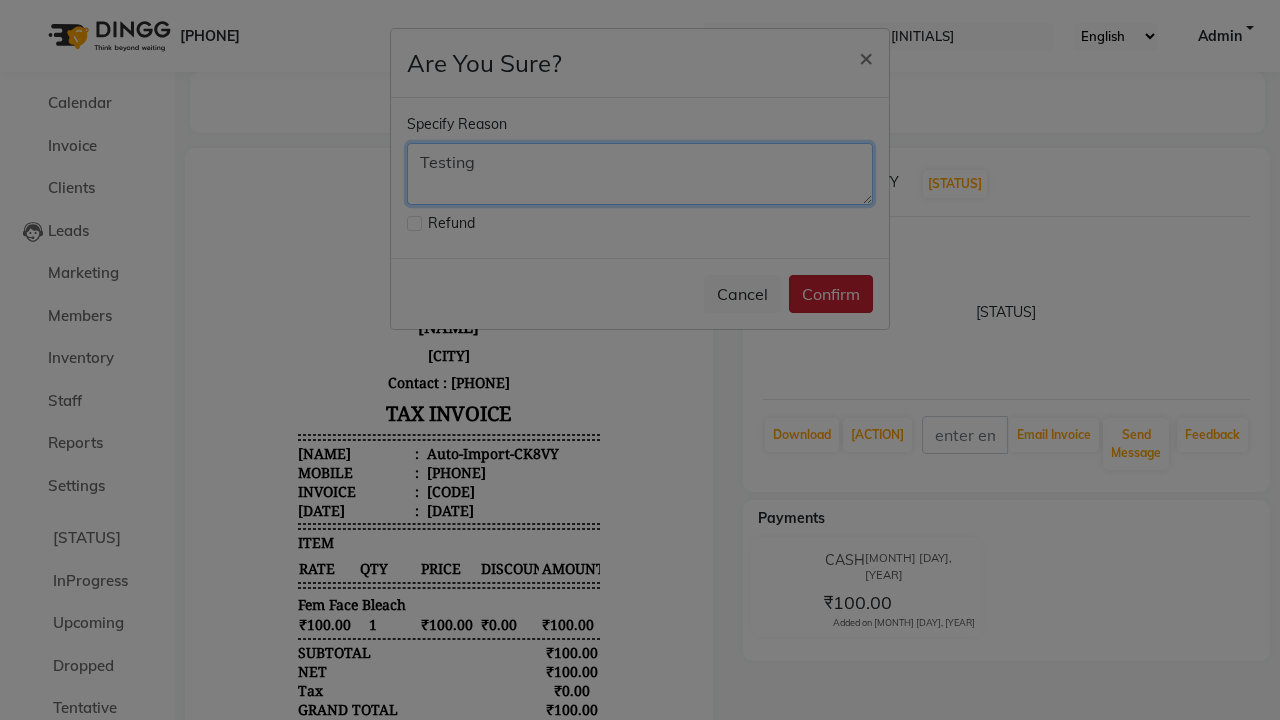 type on "Testing" 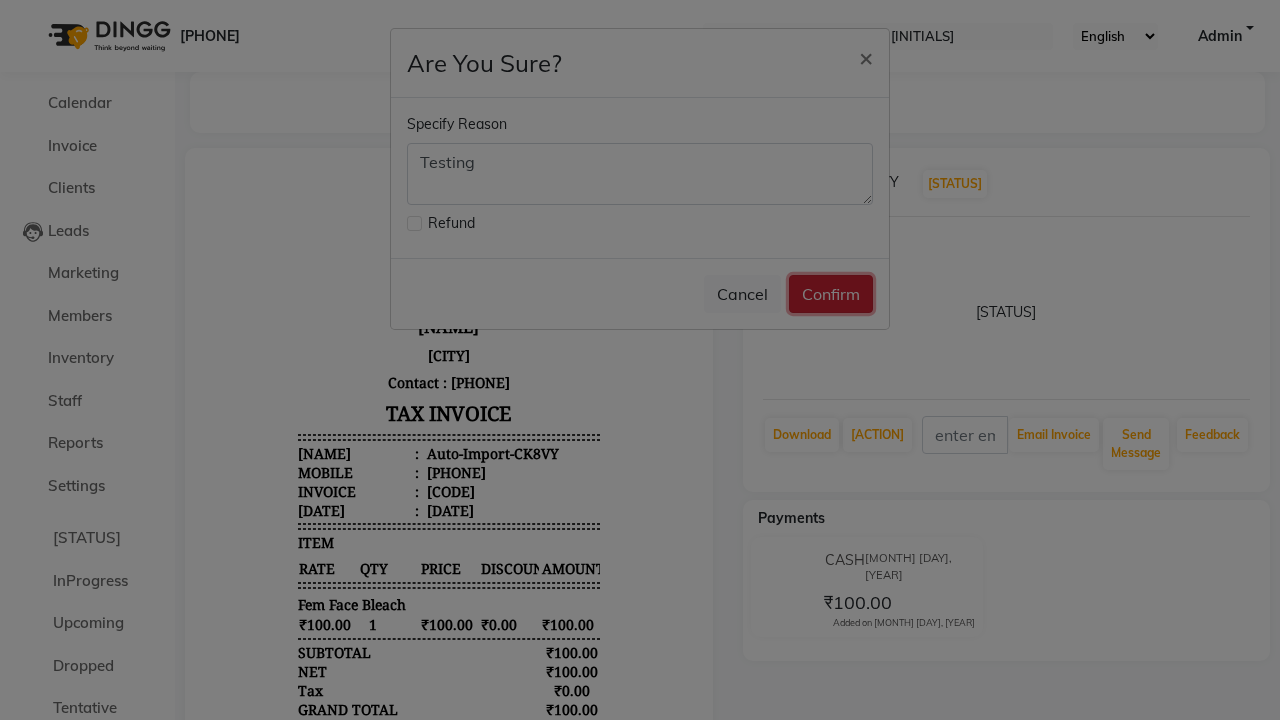 click on "Confirm" at bounding box center [831, 294] 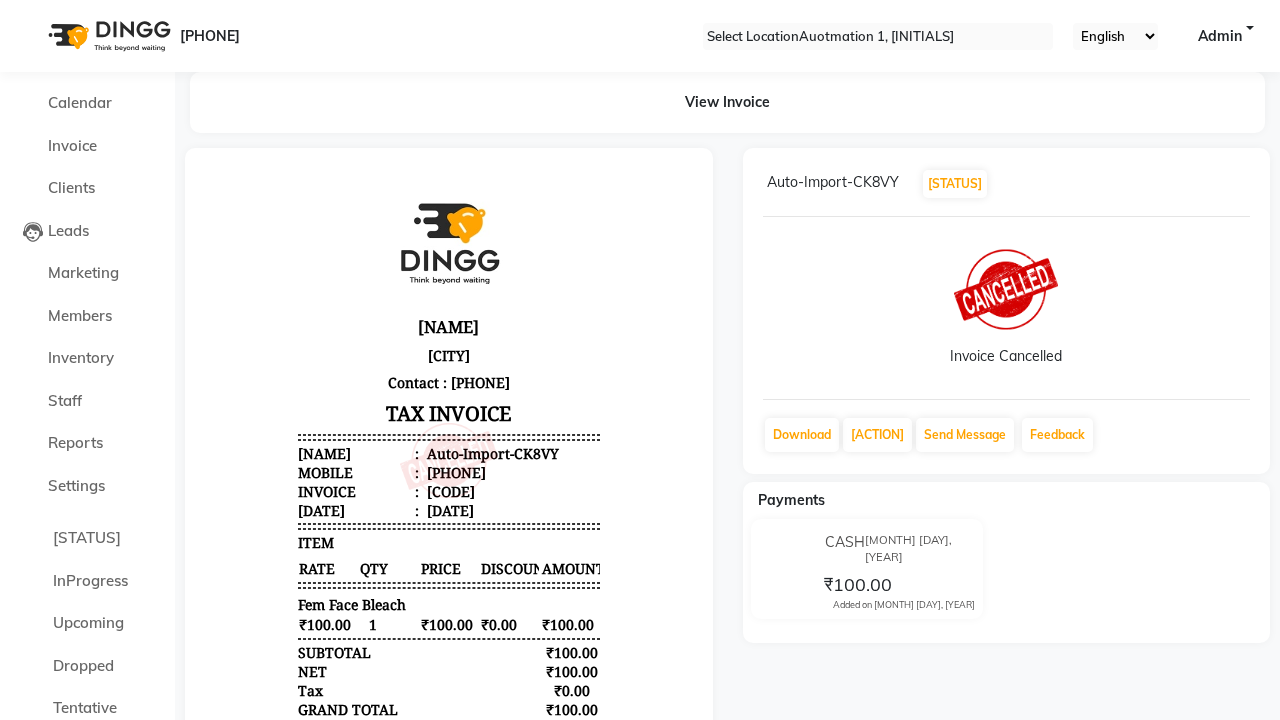 click on "Bill Cancelled Successfully." at bounding box center (640, 871) 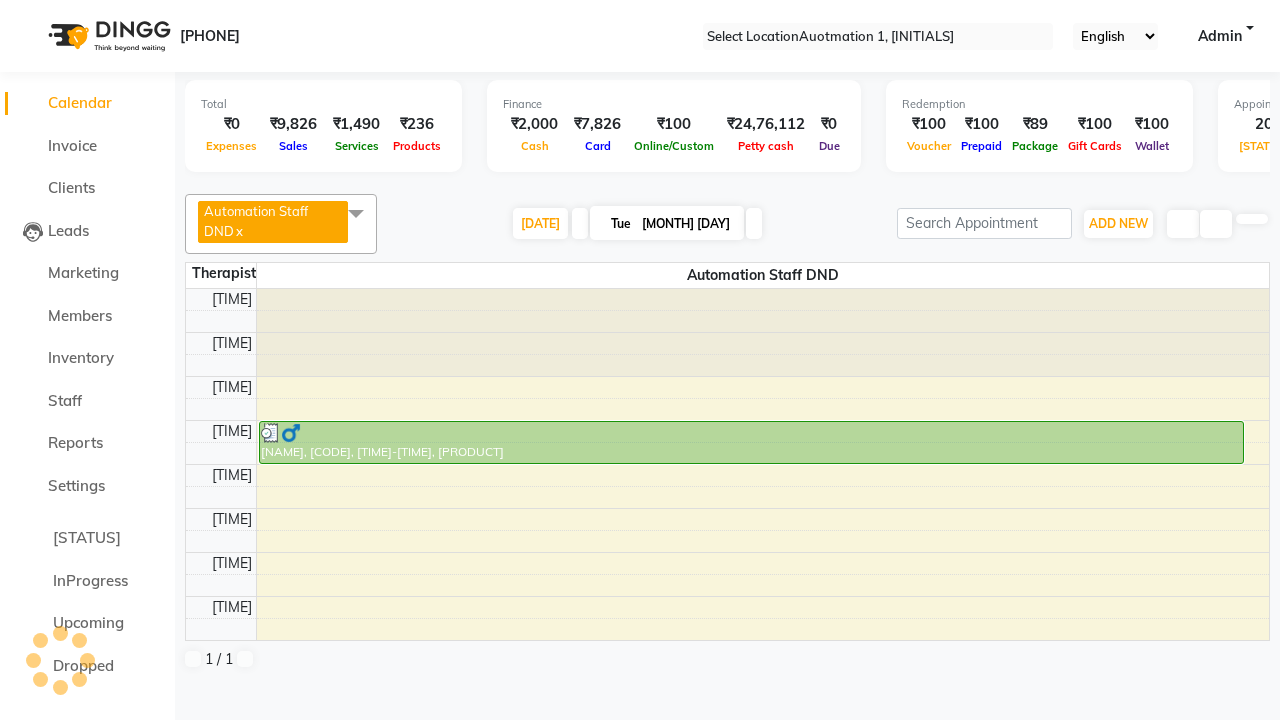 click at bounding box center [356, 213] 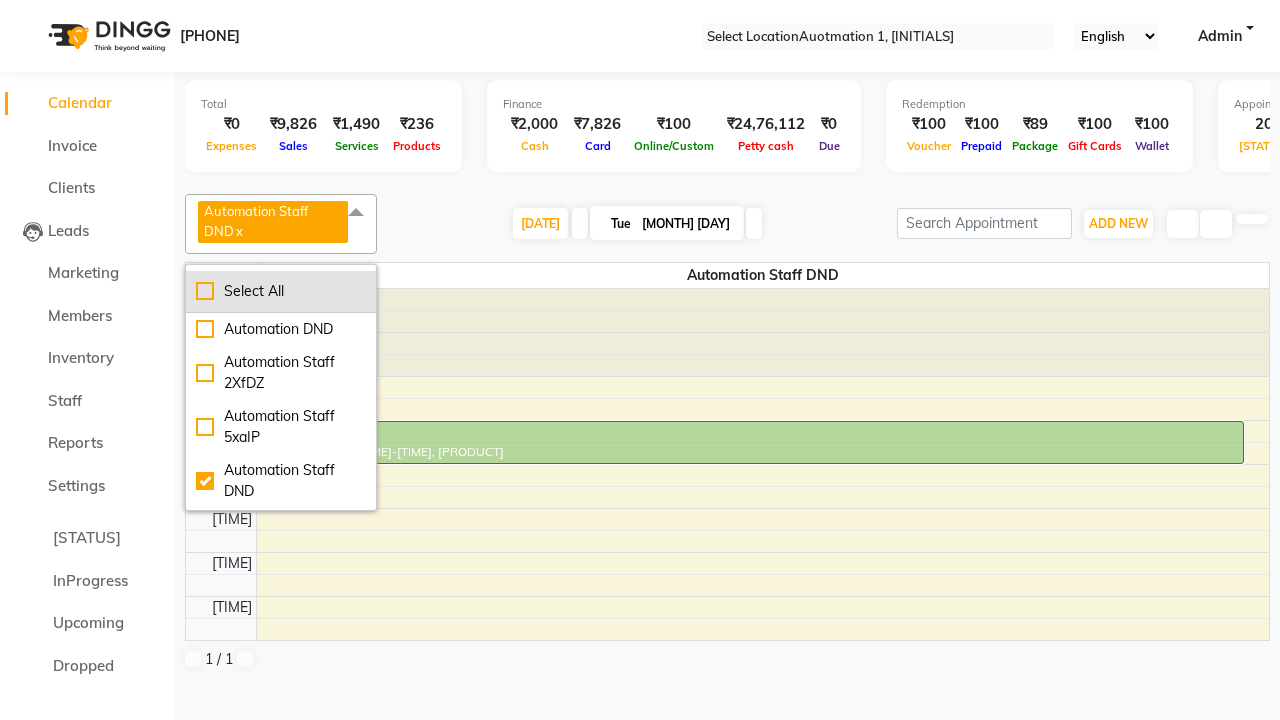 click on "Select All" at bounding box center [281, 291] 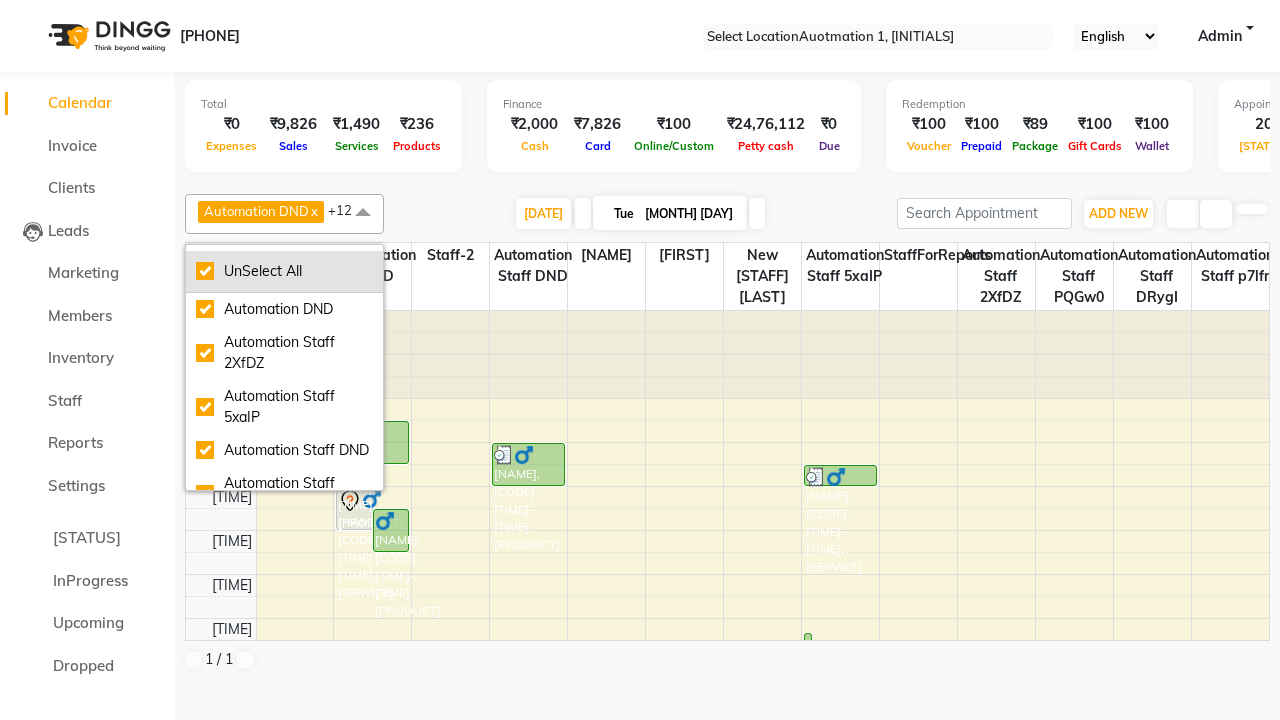 click on "UnSelect All" at bounding box center (284, 271) 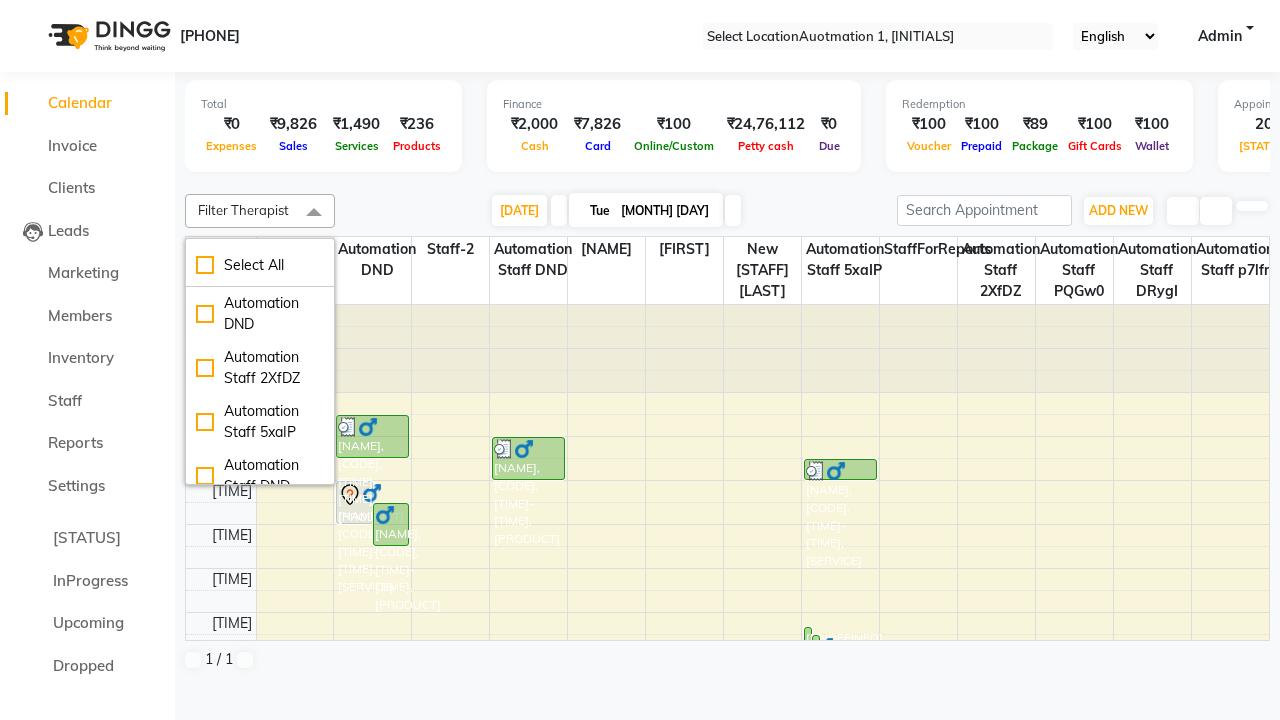 click at bounding box center [314, 213] 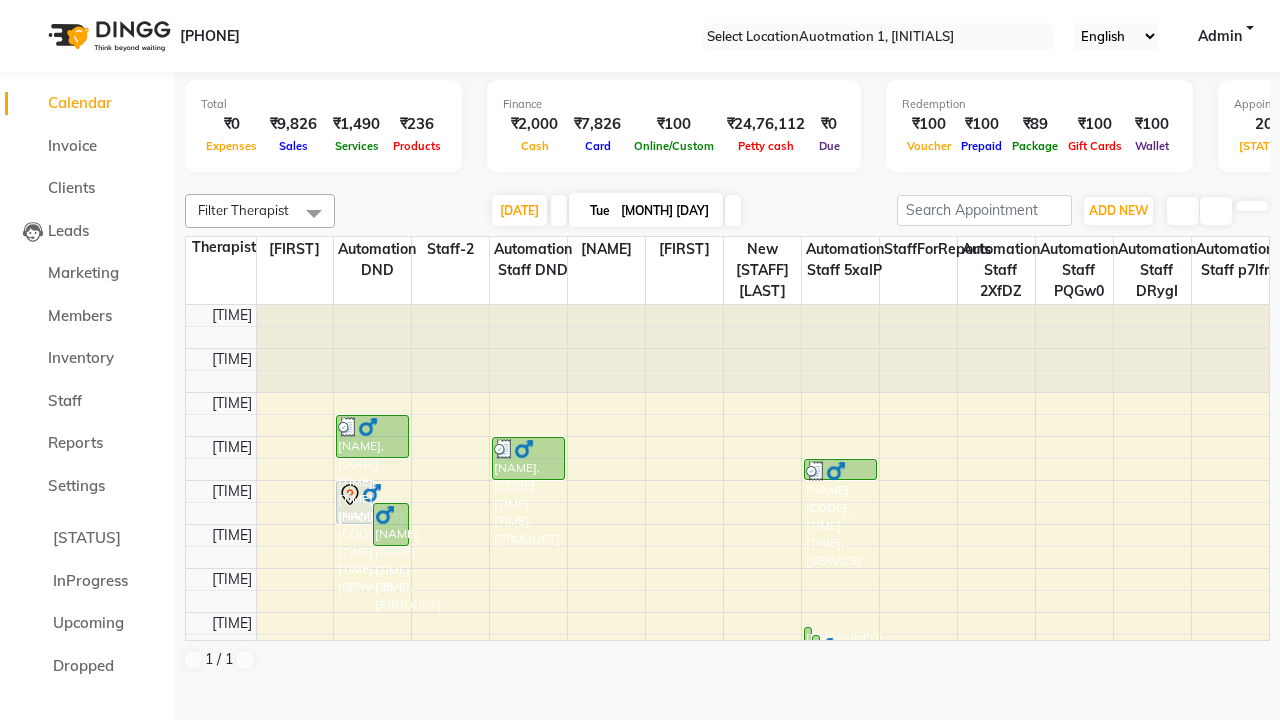 click at bounding box center [31, 8] 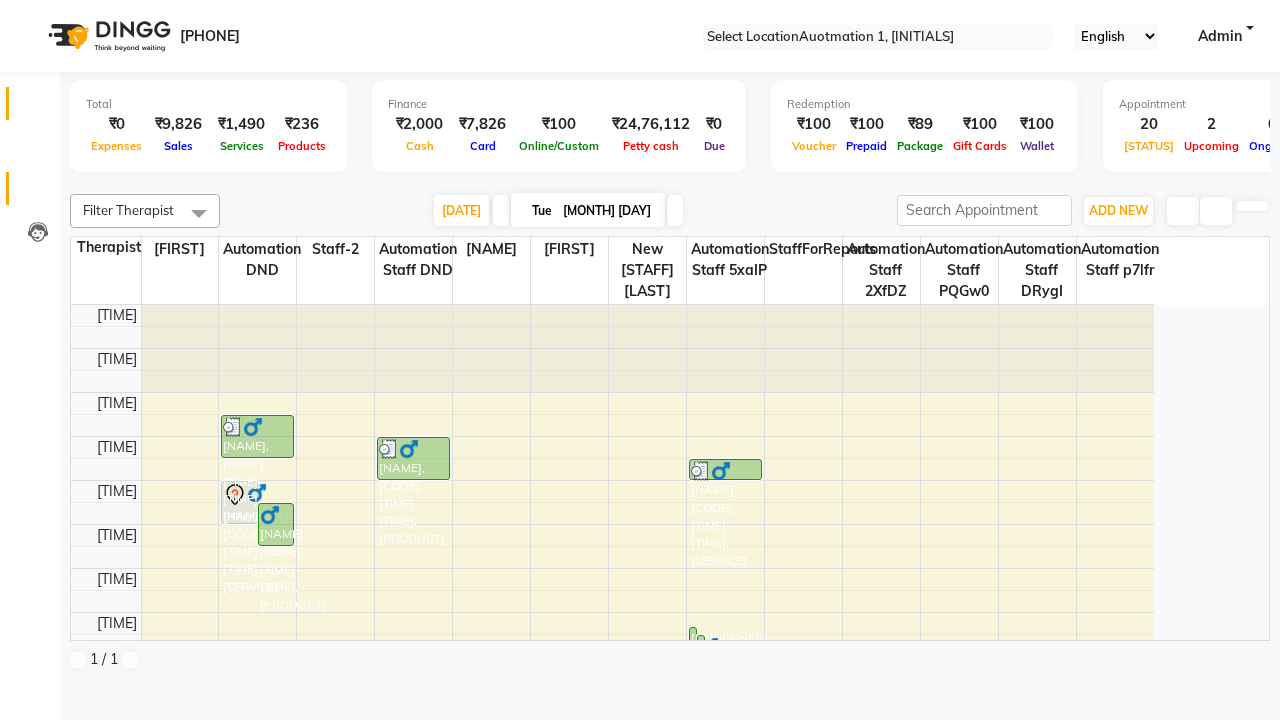 click at bounding box center [38, 193] 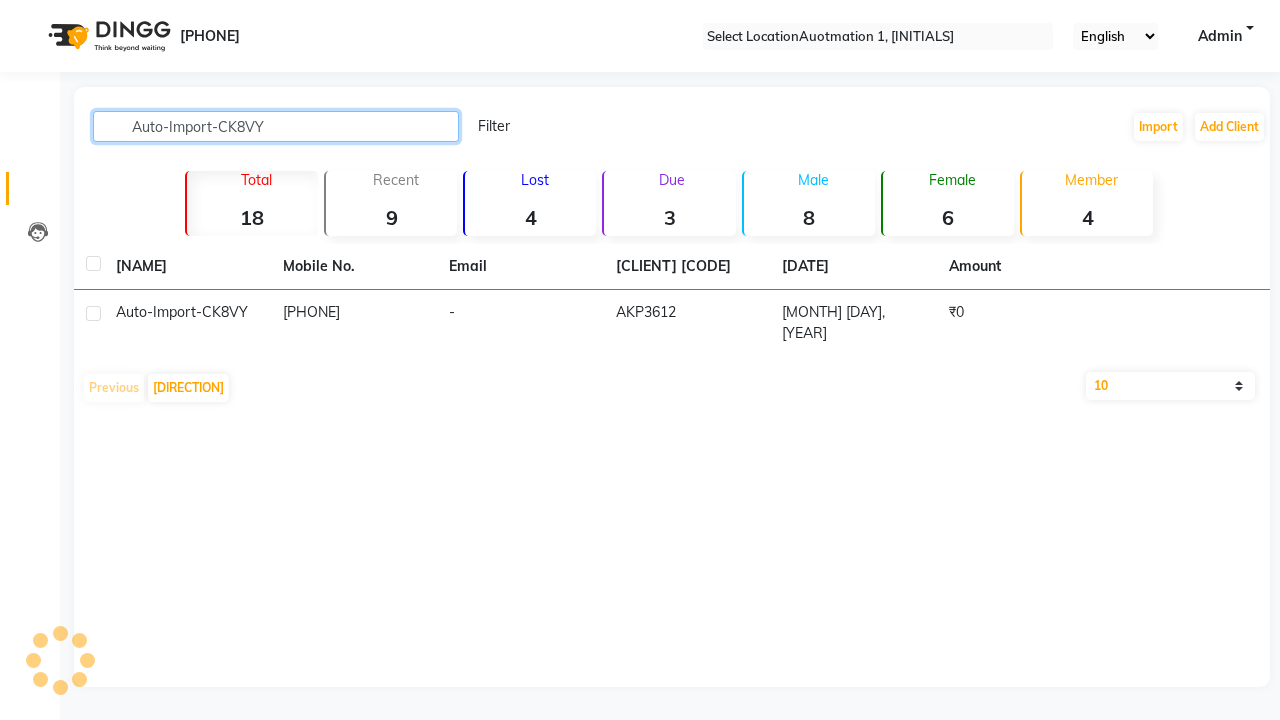 type on "Auto-Import-CK8VY" 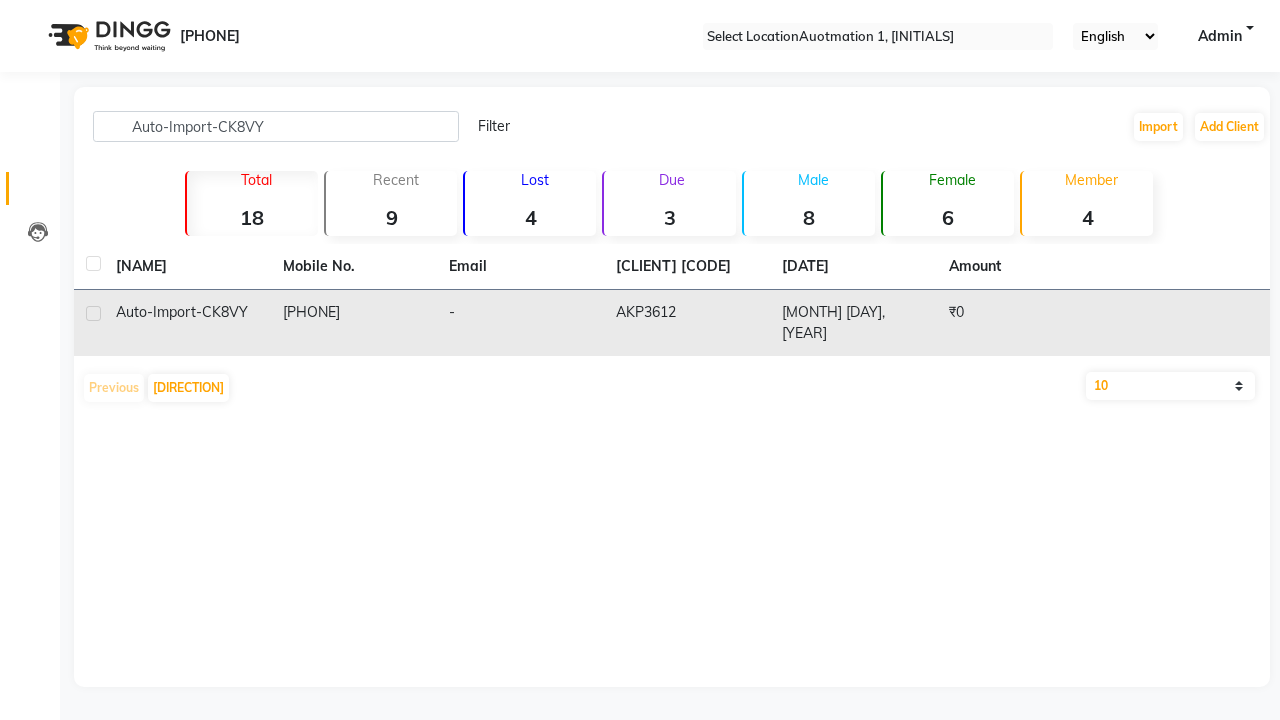 click on "AKP3612" at bounding box center (687, 323) 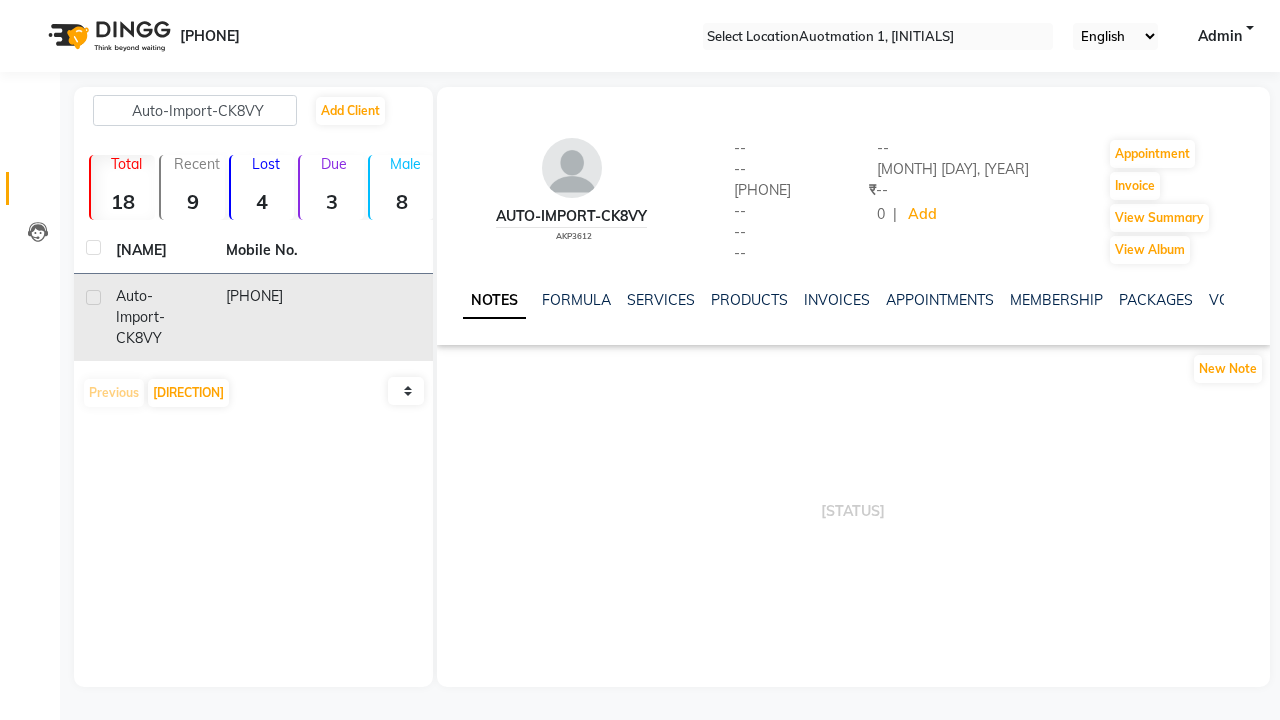 click at bounding box center (93, 297) 